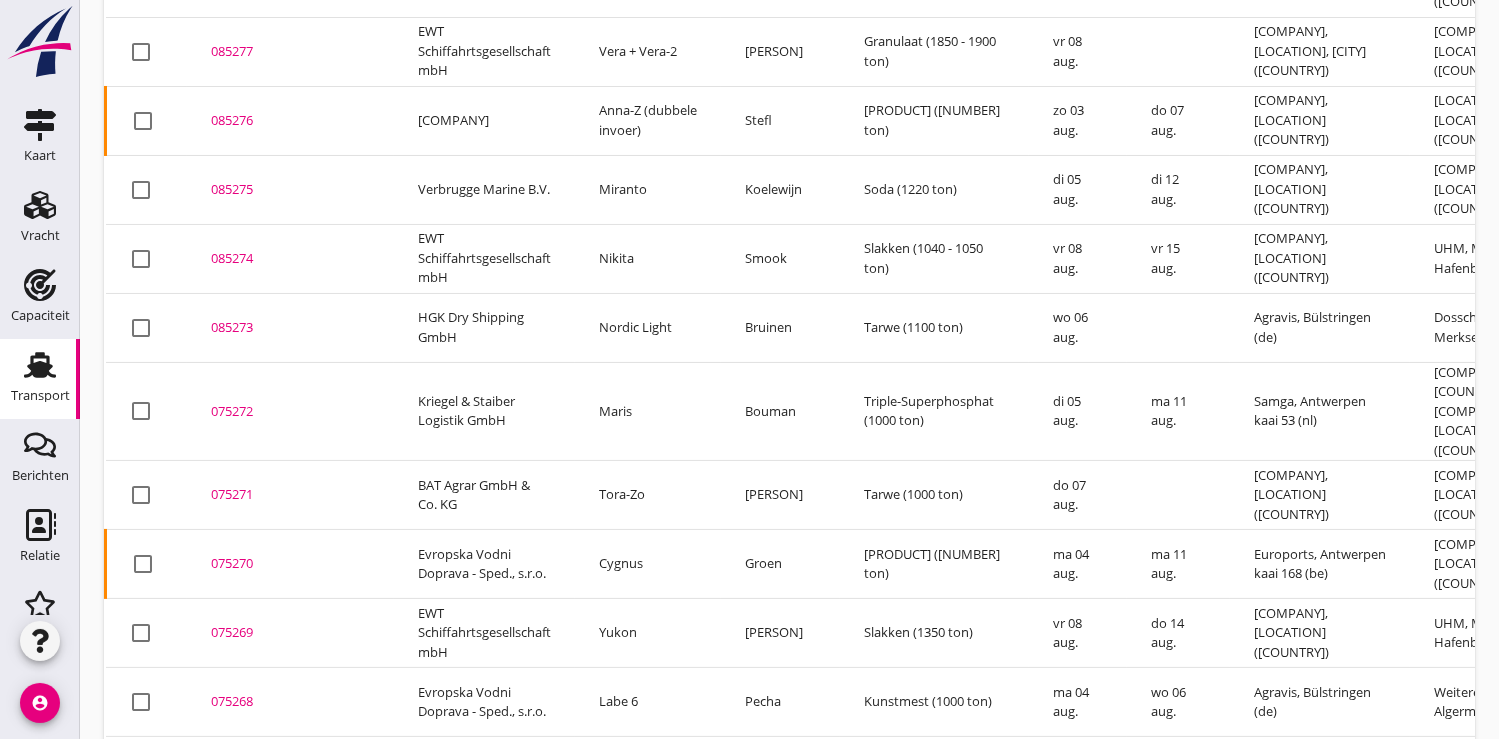 scroll, scrollTop: 367, scrollLeft: 0, axis: vertical 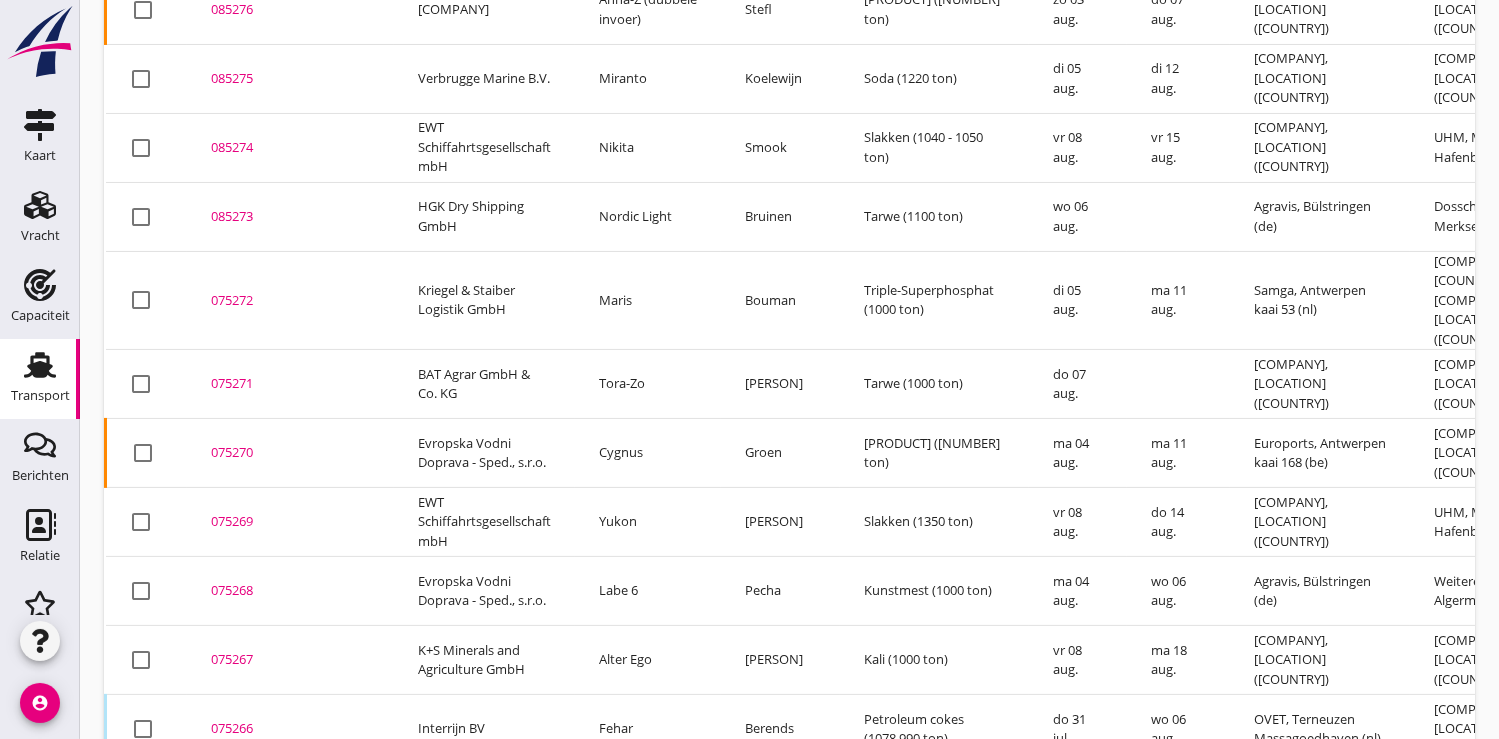 click on "075268" at bounding box center [290, 591] 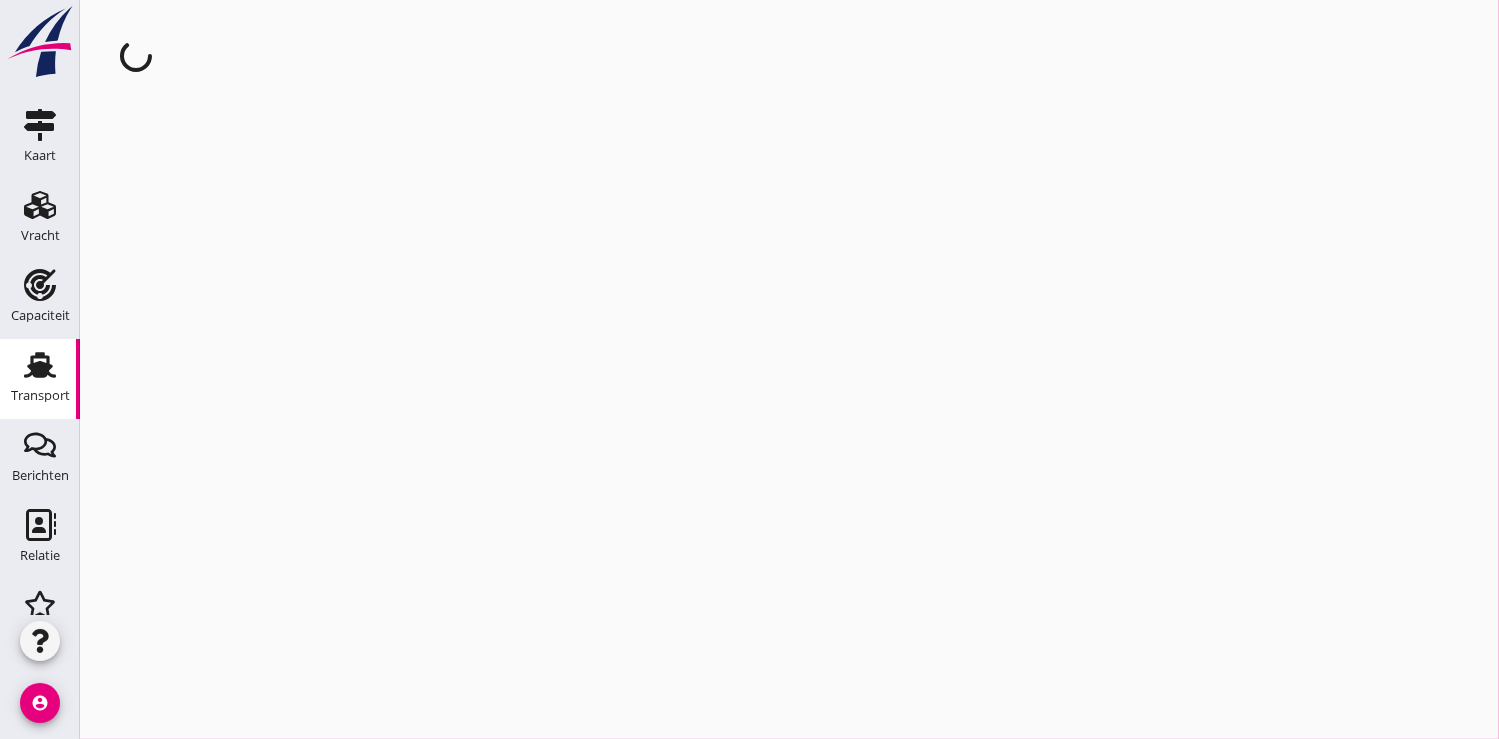 scroll, scrollTop: 0, scrollLeft: 0, axis: both 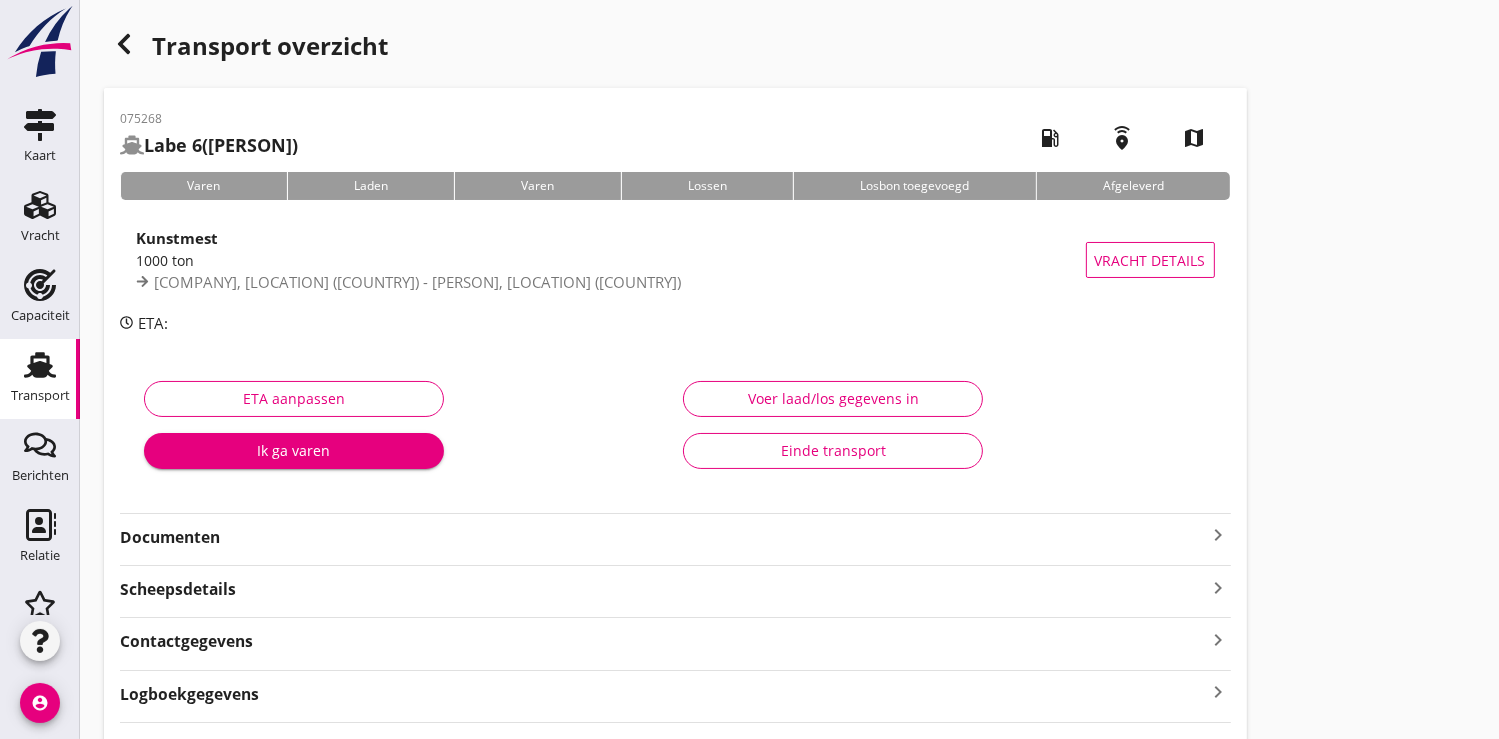 click on "Ik ga varen" at bounding box center [294, 450] 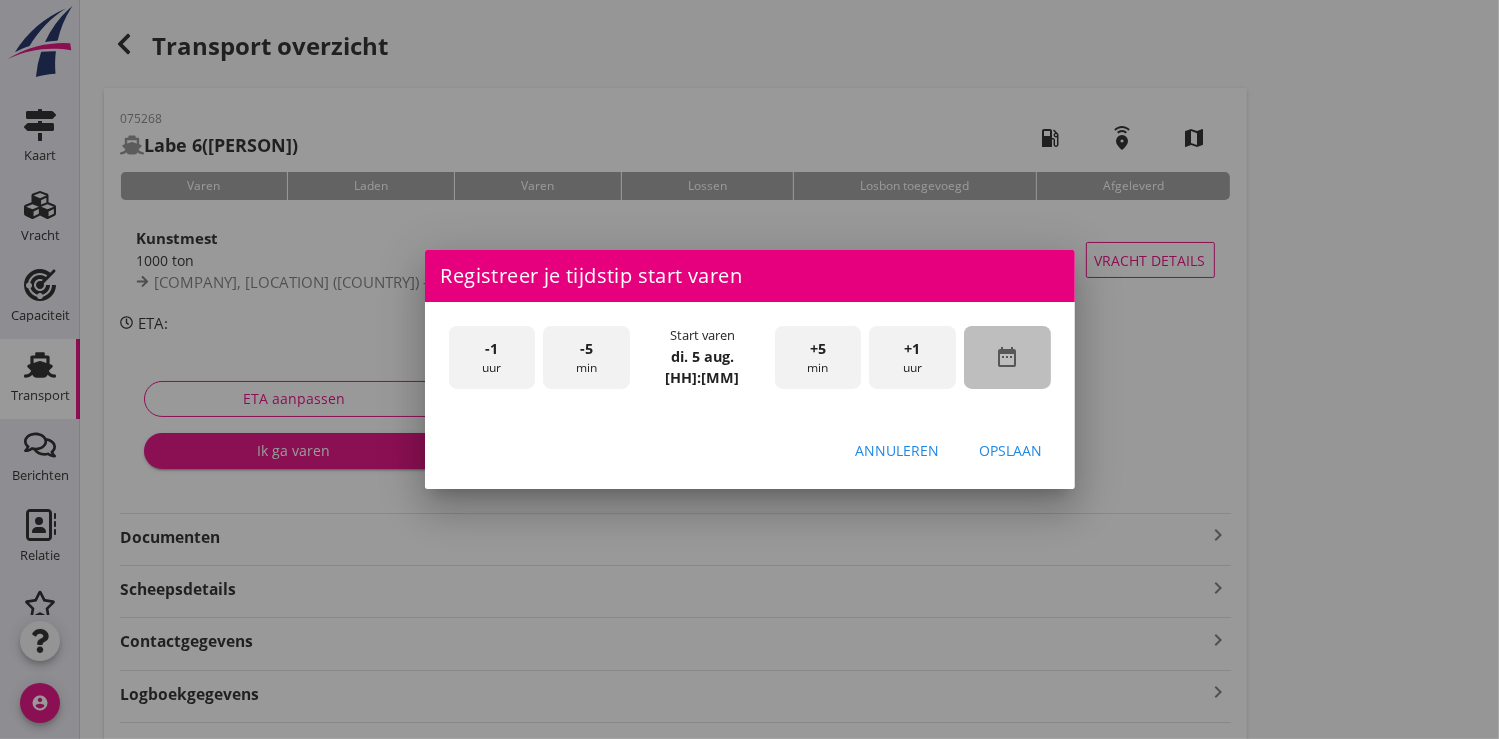 click on "date_range" at bounding box center [1007, 357] 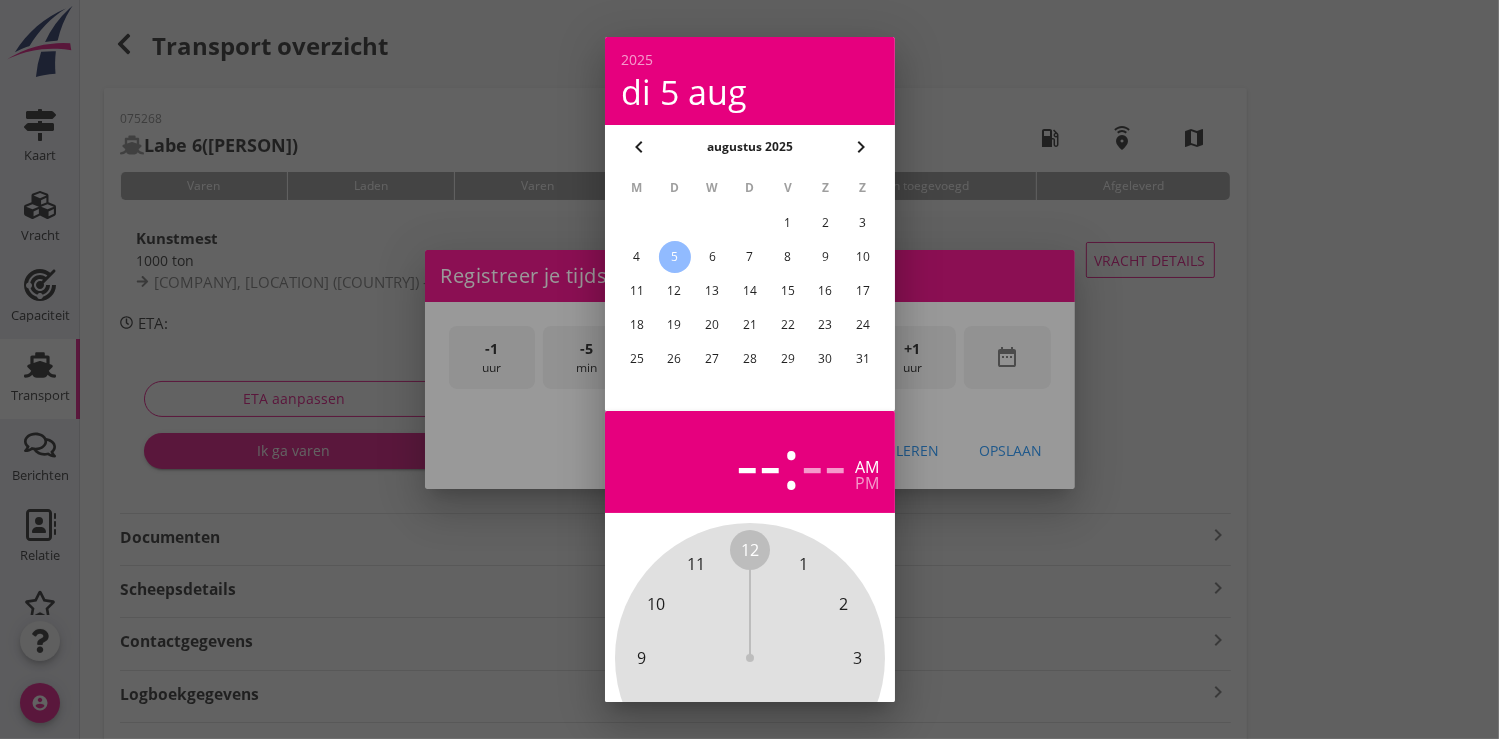 click on "3" at bounding box center (863, 223) 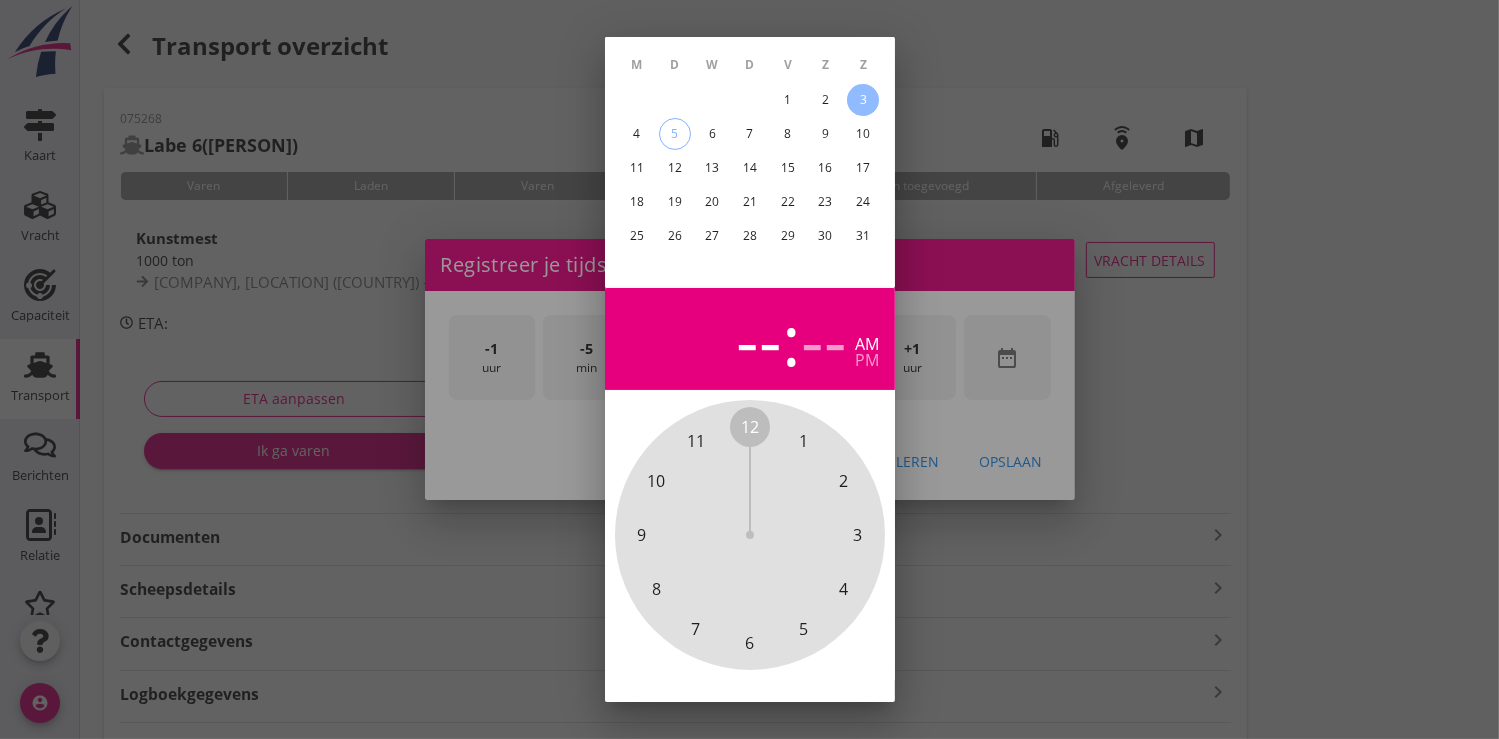 scroll, scrollTop: 185, scrollLeft: 0, axis: vertical 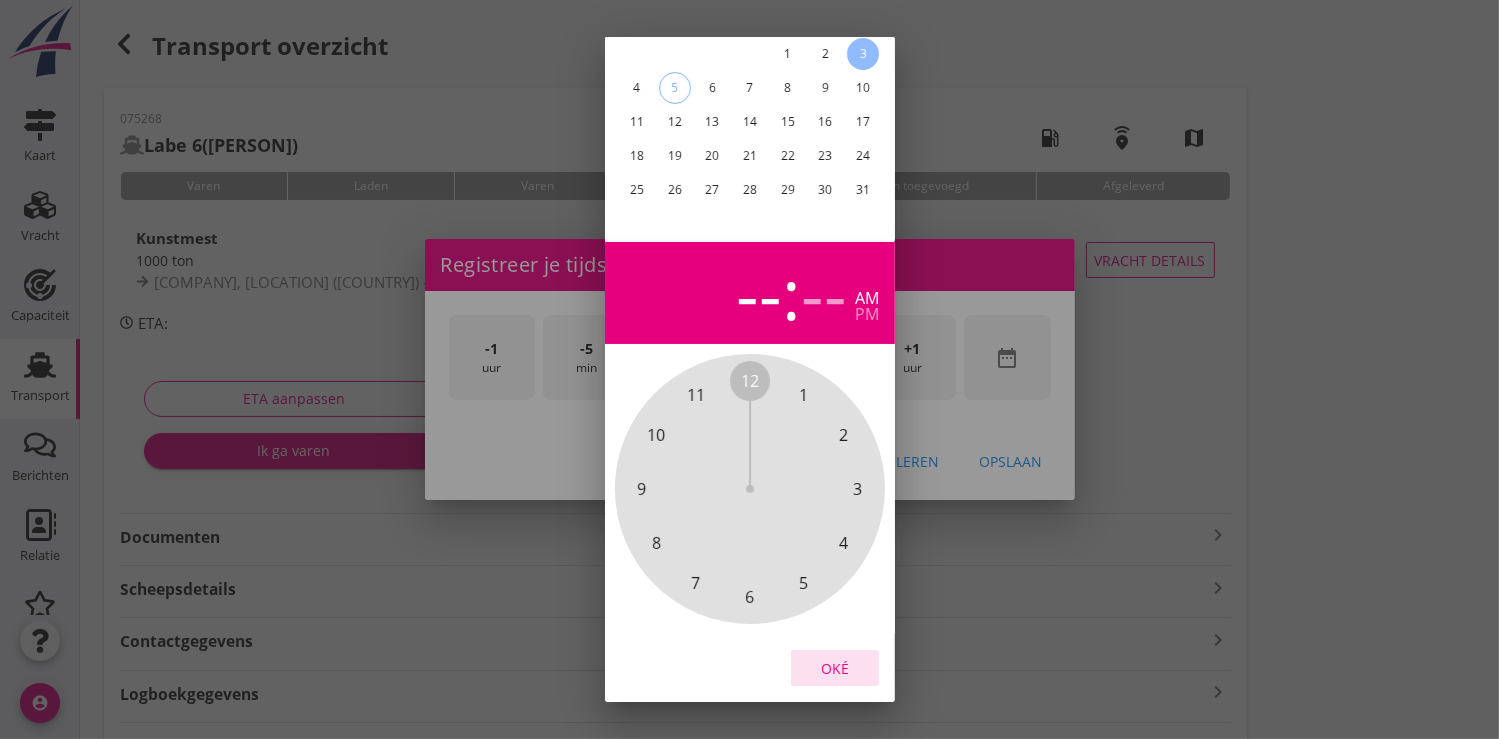 drag, startPoint x: 824, startPoint y: 643, endPoint x: 878, endPoint y: 492, distance: 160.3652 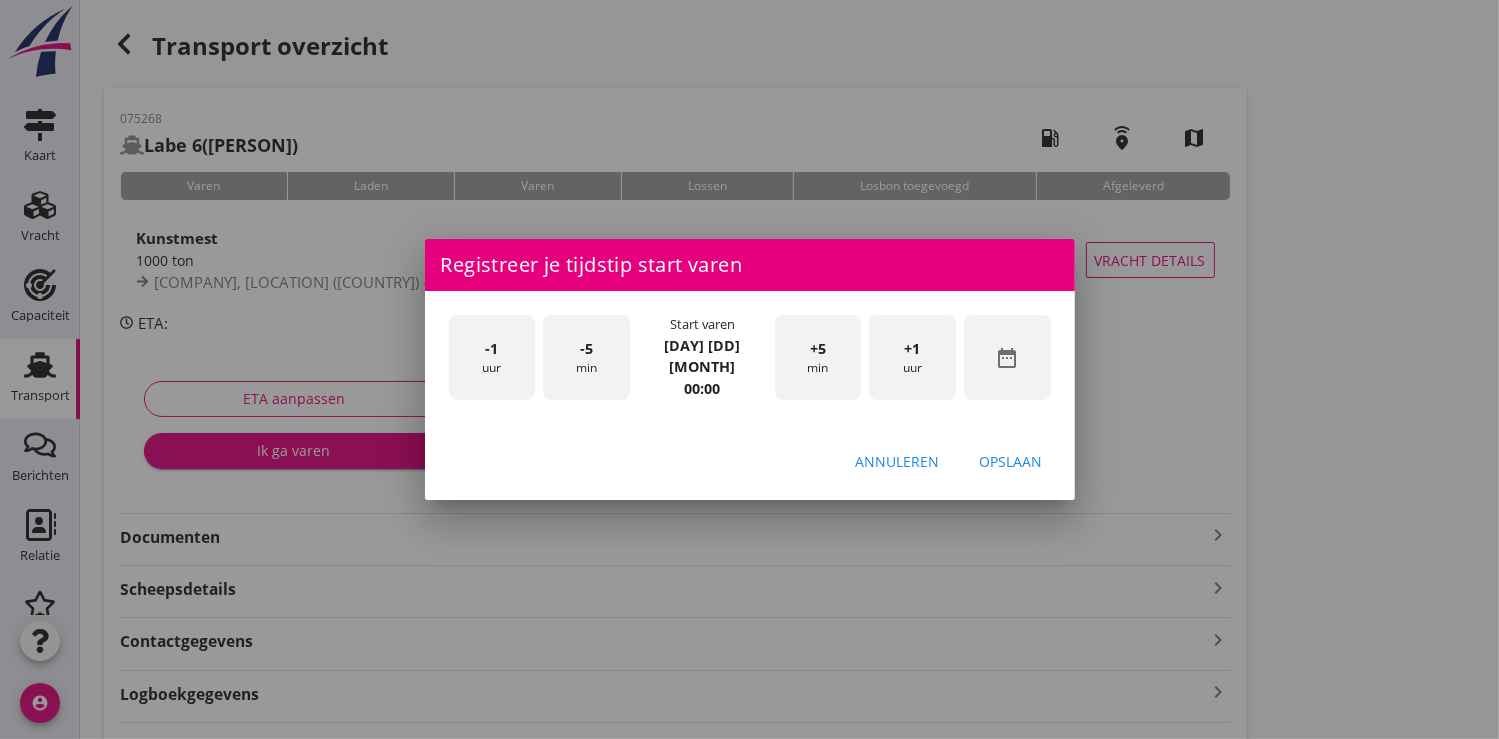 click on "+1" at bounding box center [913, 349] 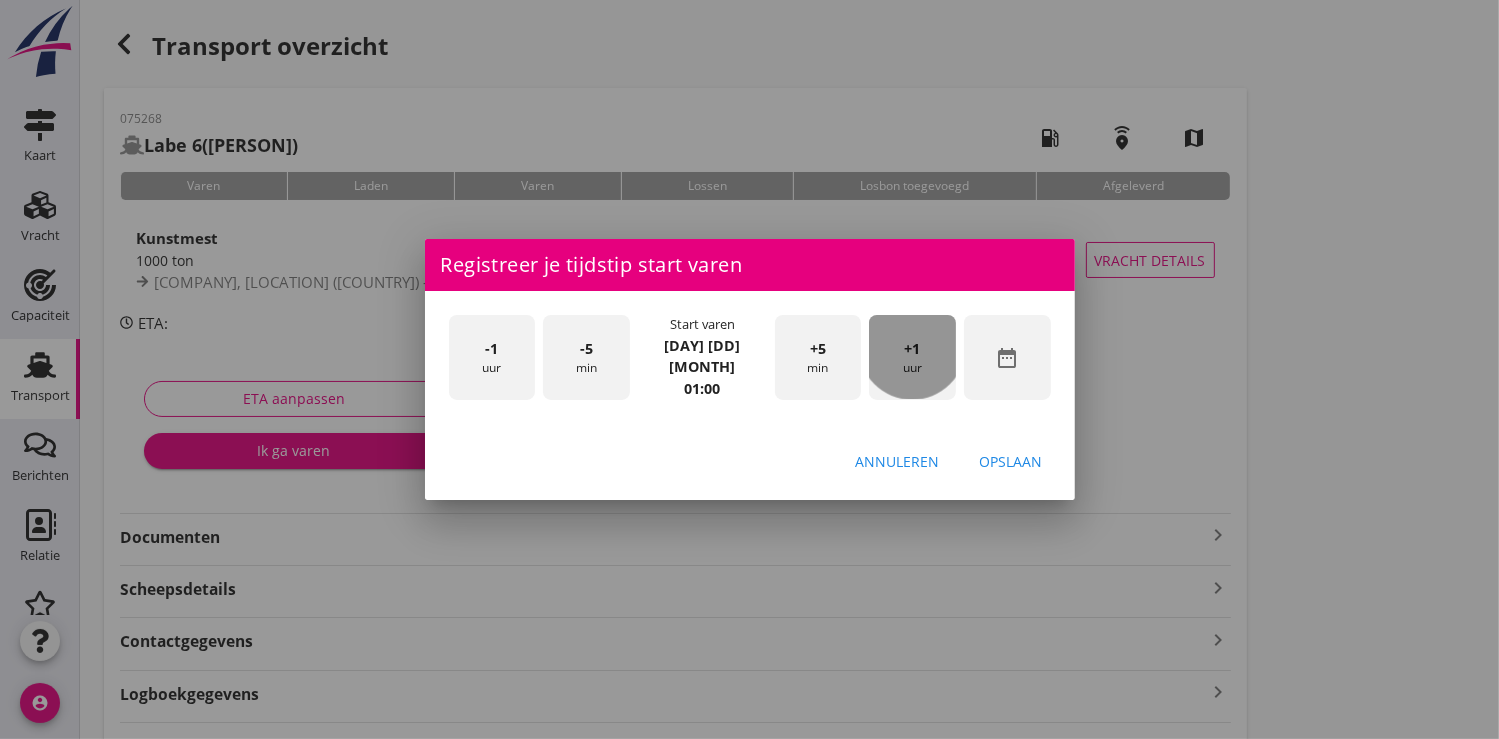 click on "+1" at bounding box center (913, 349) 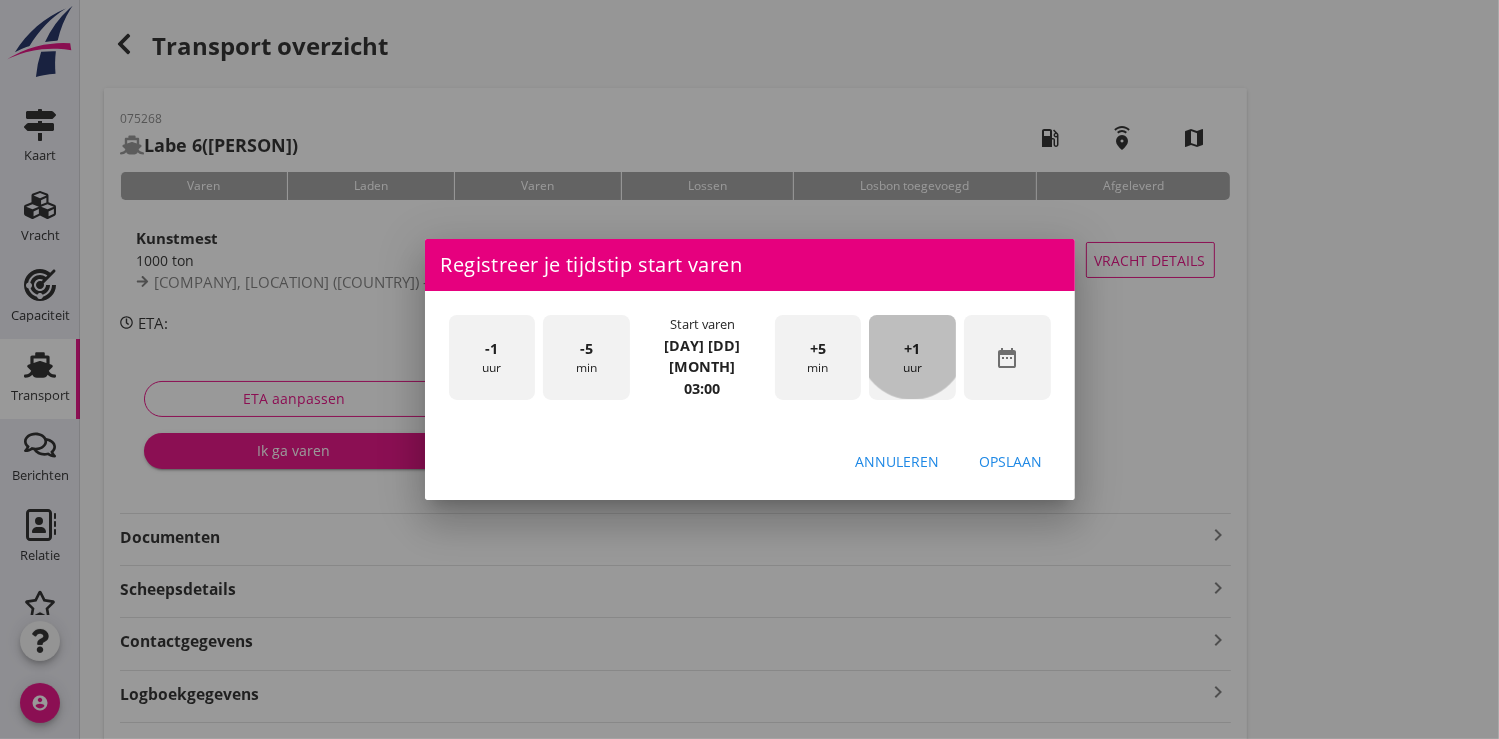 click on "+1" at bounding box center [913, 349] 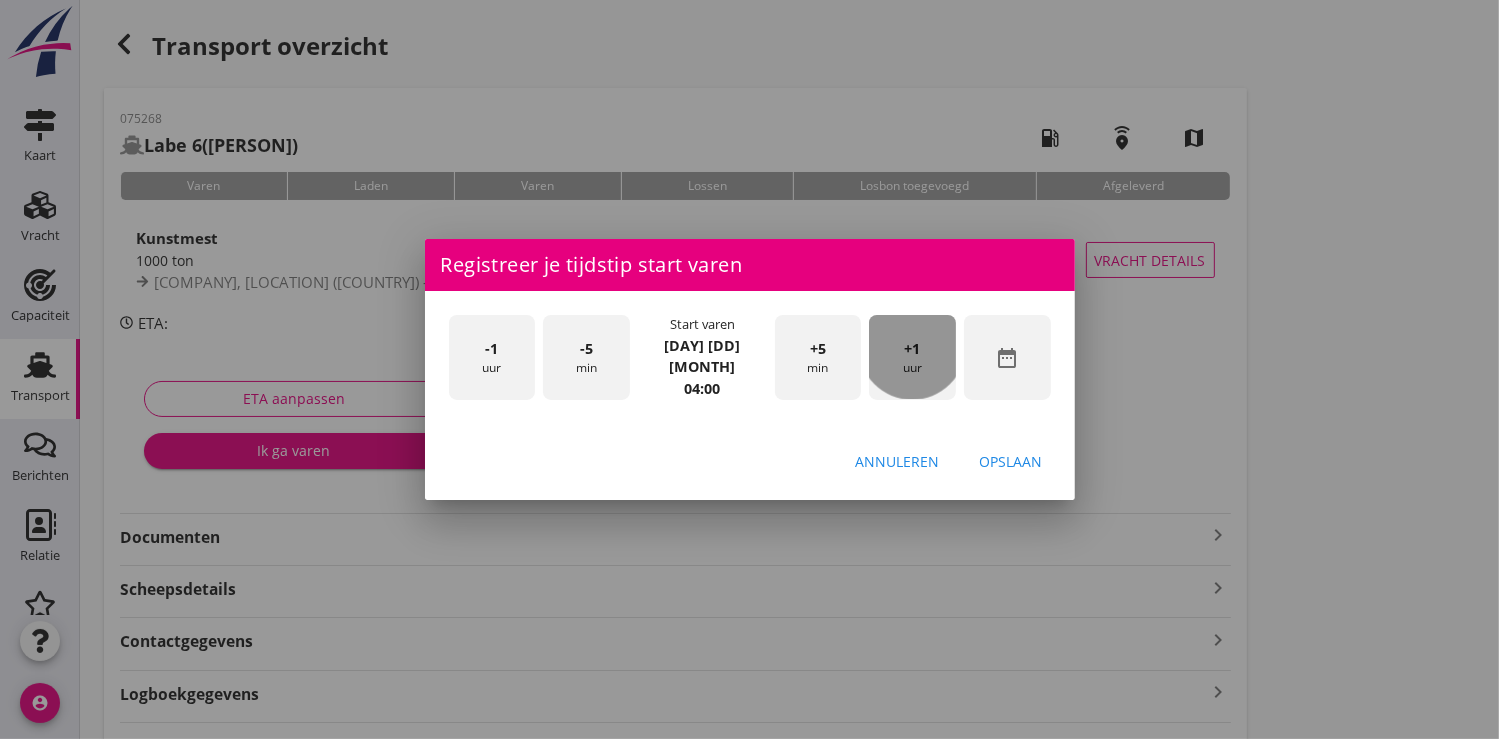 click on "+1" at bounding box center (913, 349) 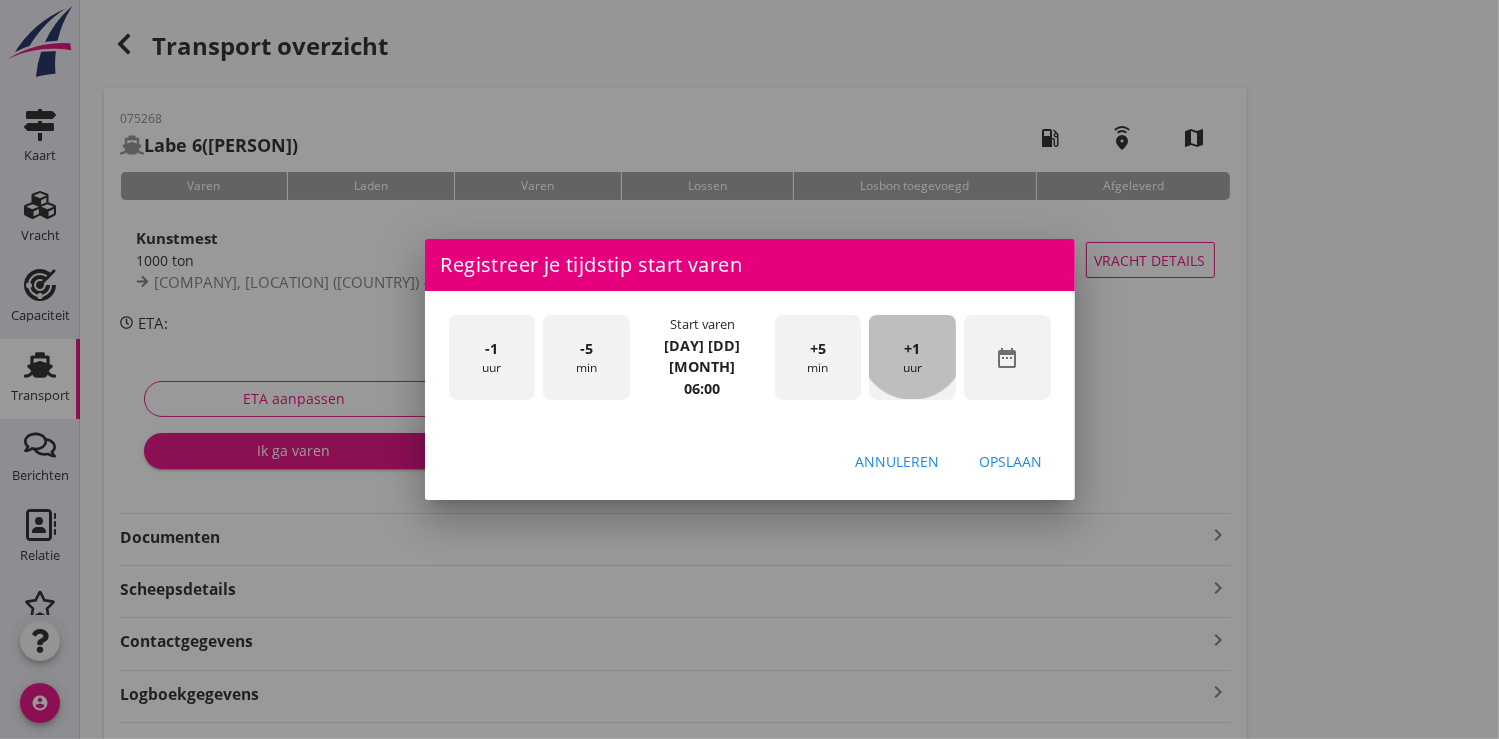 click on "+1" at bounding box center (913, 349) 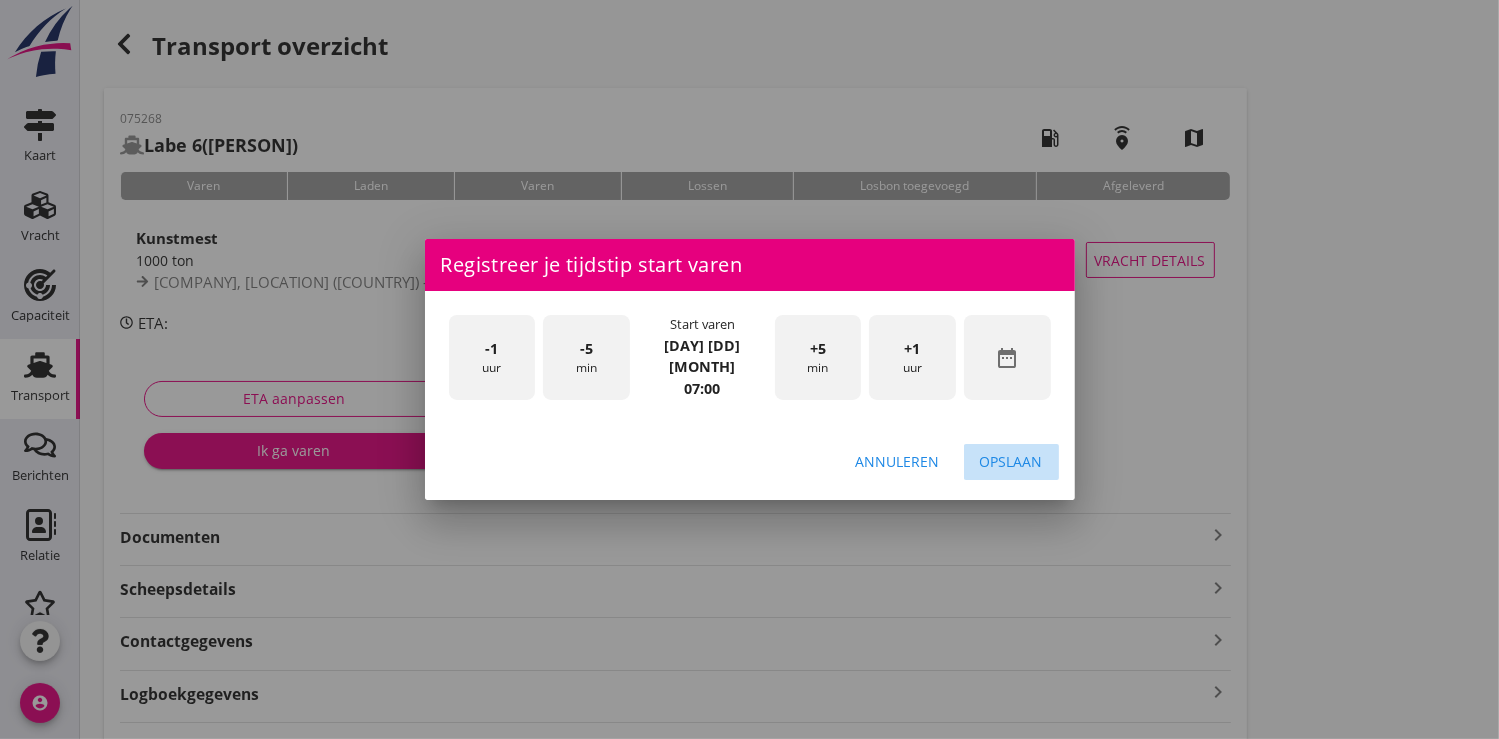 drag, startPoint x: 1018, startPoint y: 445, endPoint x: 912, endPoint y: 411, distance: 111.31936 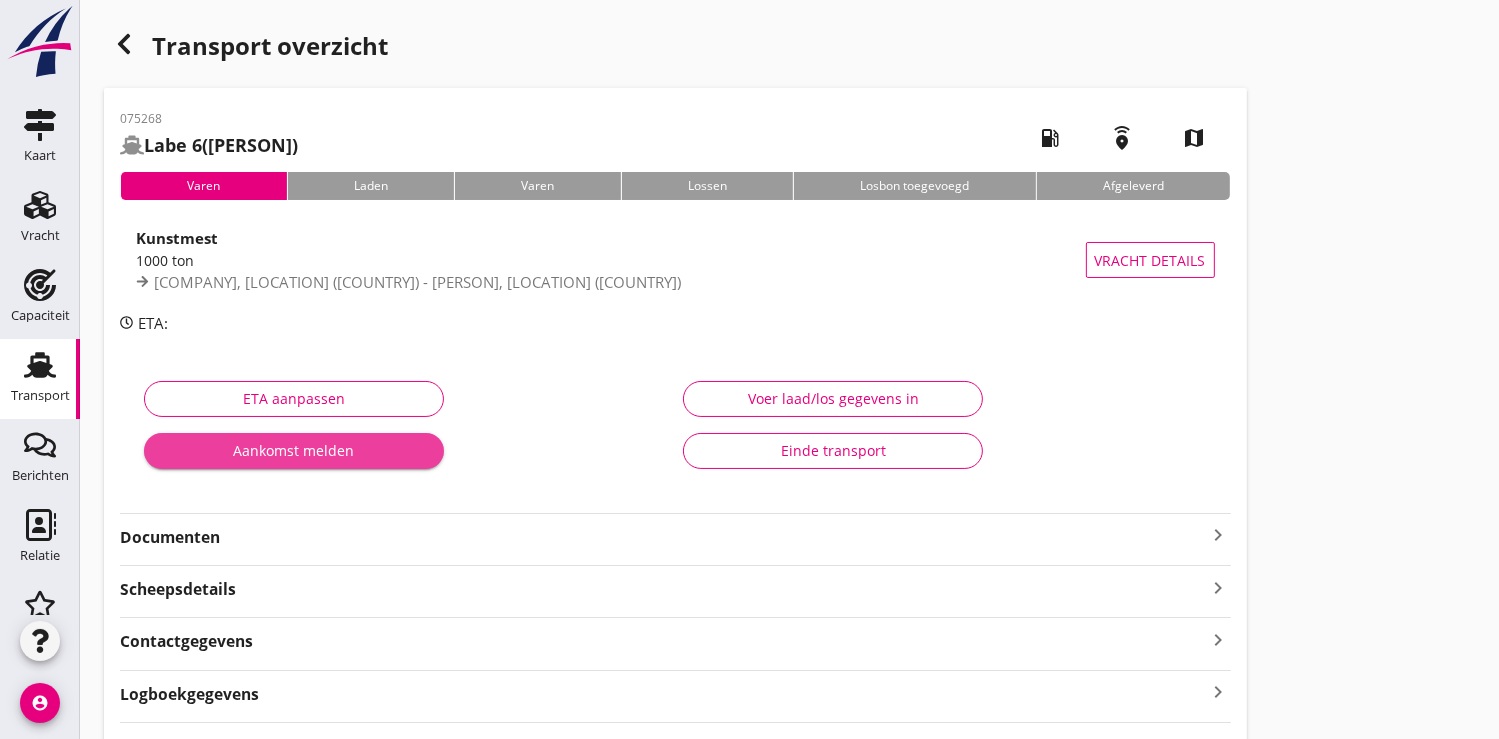 click on "Aankomst melden" at bounding box center (294, 450) 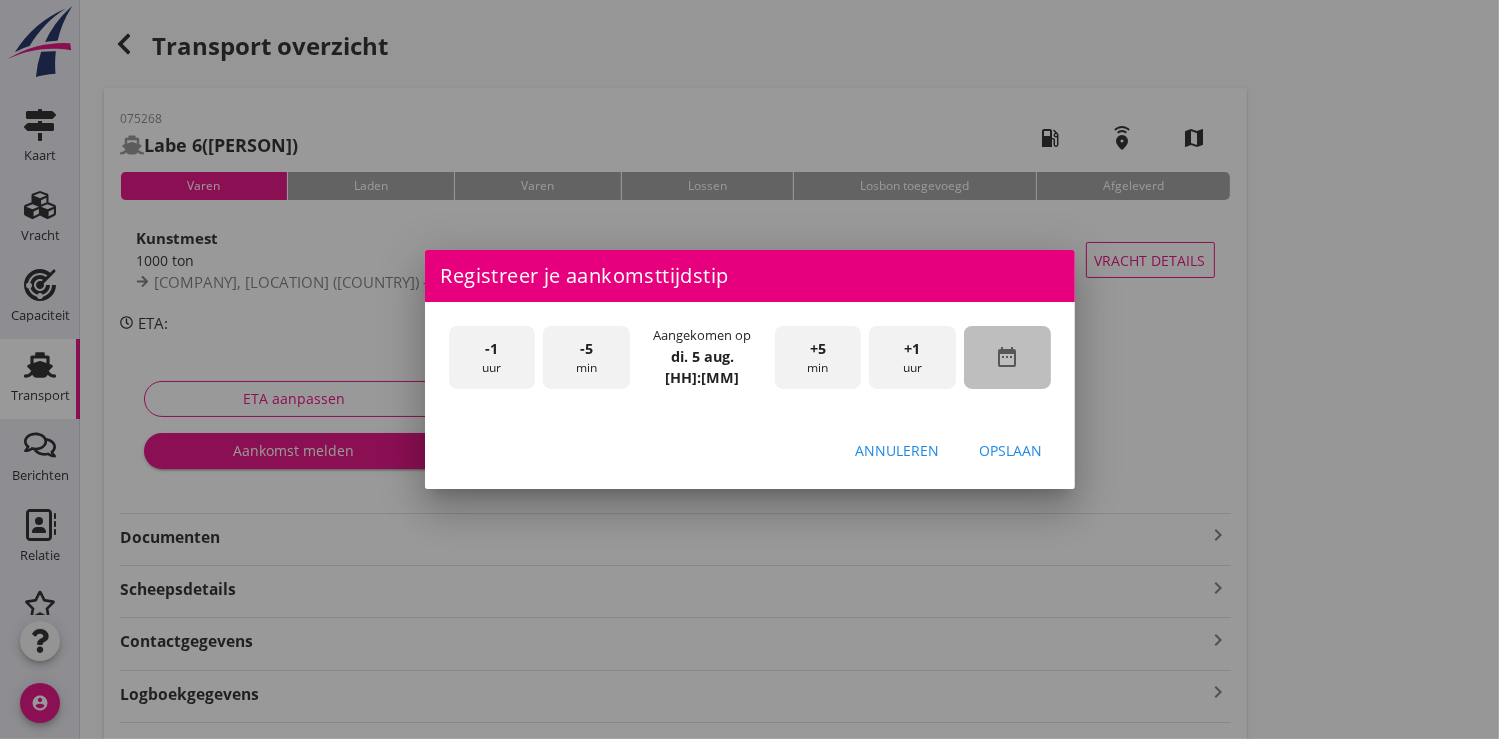 click on "date_range" at bounding box center (1007, 357) 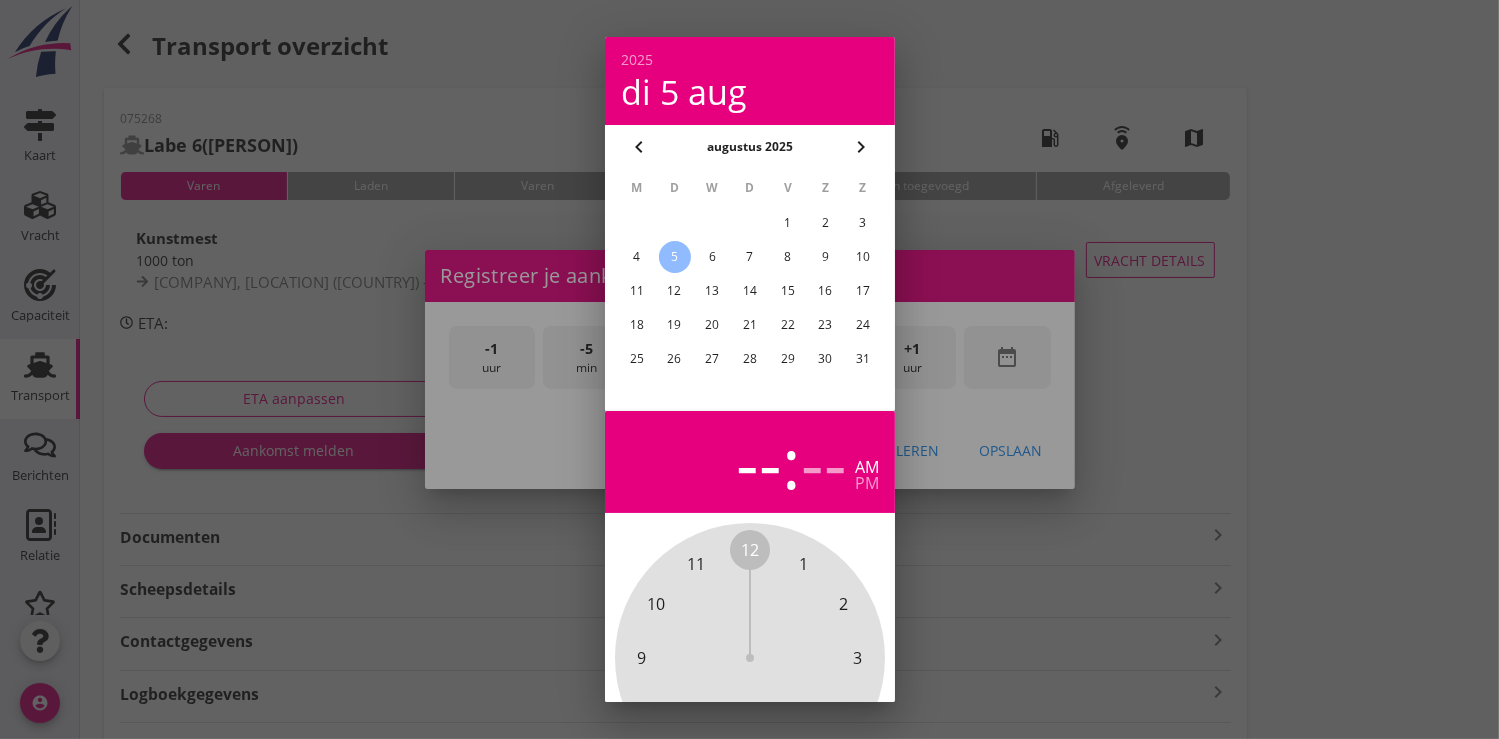 click on "3" at bounding box center (863, 223) 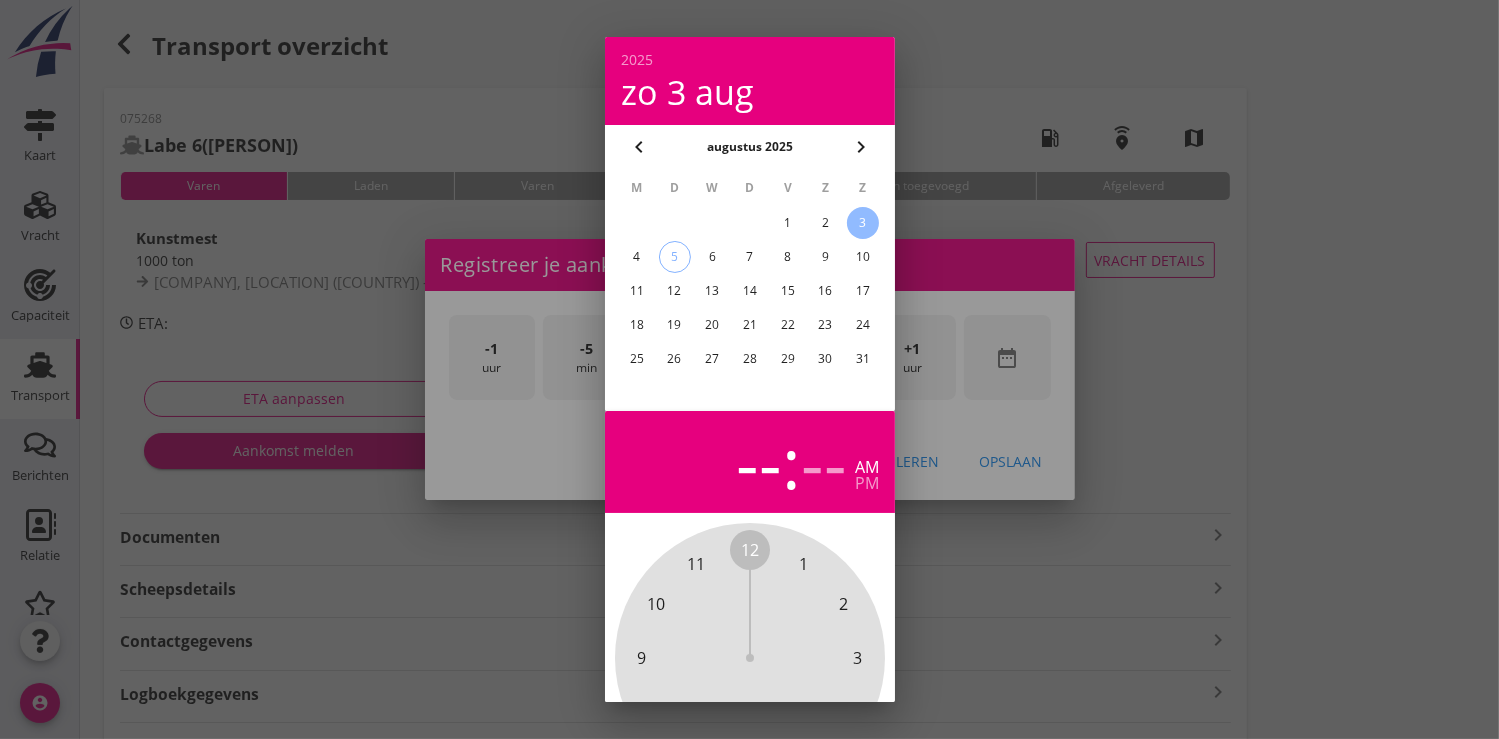 scroll, scrollTop: 185, scrollLeft: 0, axis: vertical 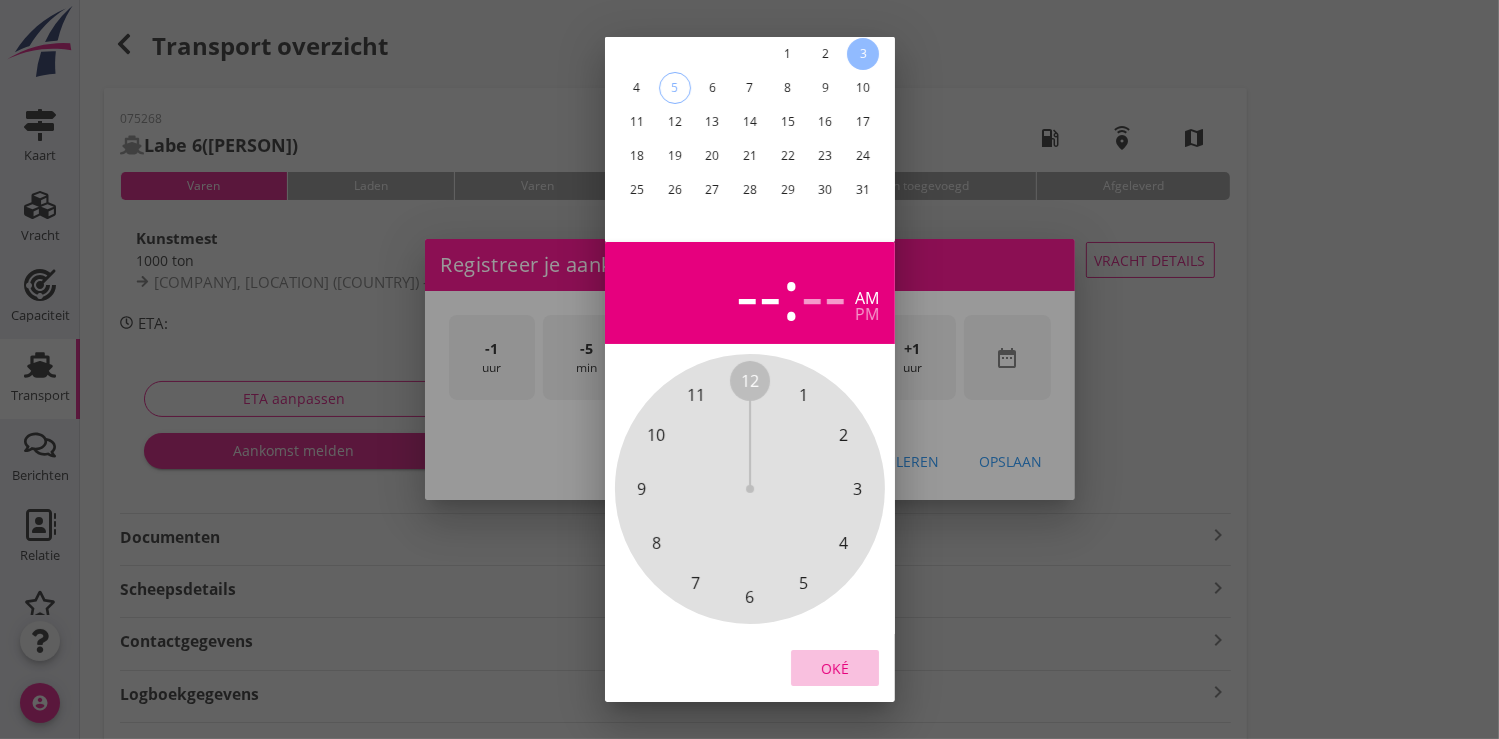 click on "Oké" at bounding box center (835, 668) 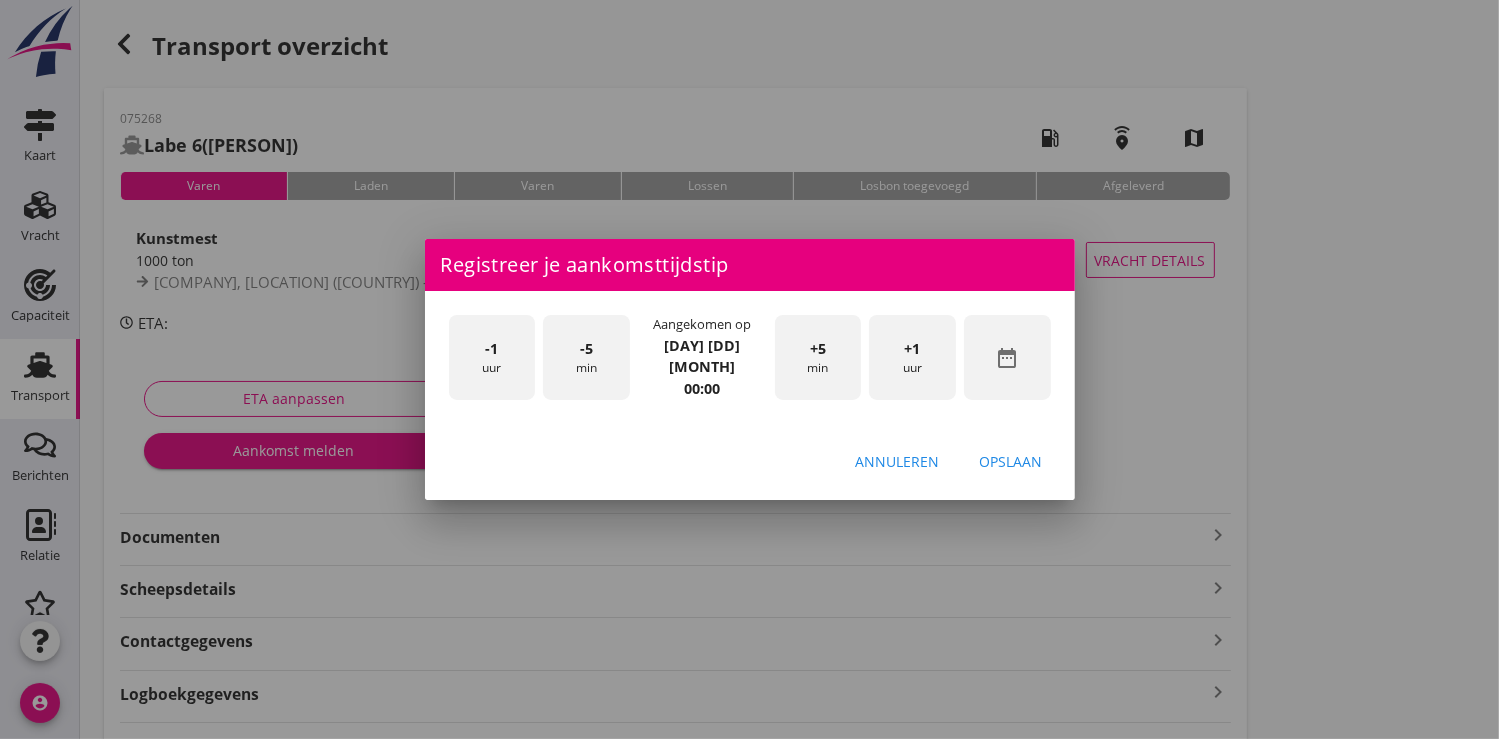 click on "+1" at bounding box center (913, 349) 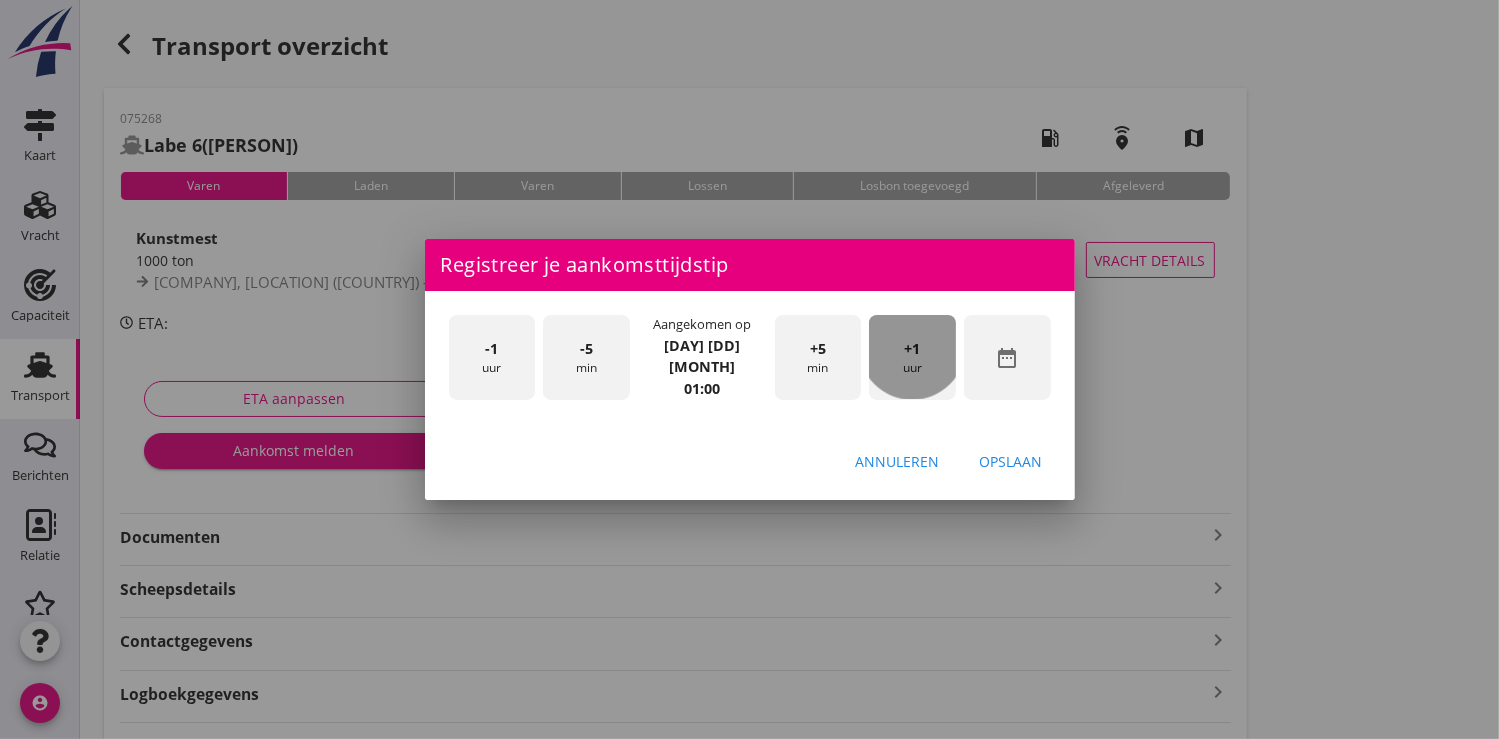 click on "+1" at bounding box center [913, 349] 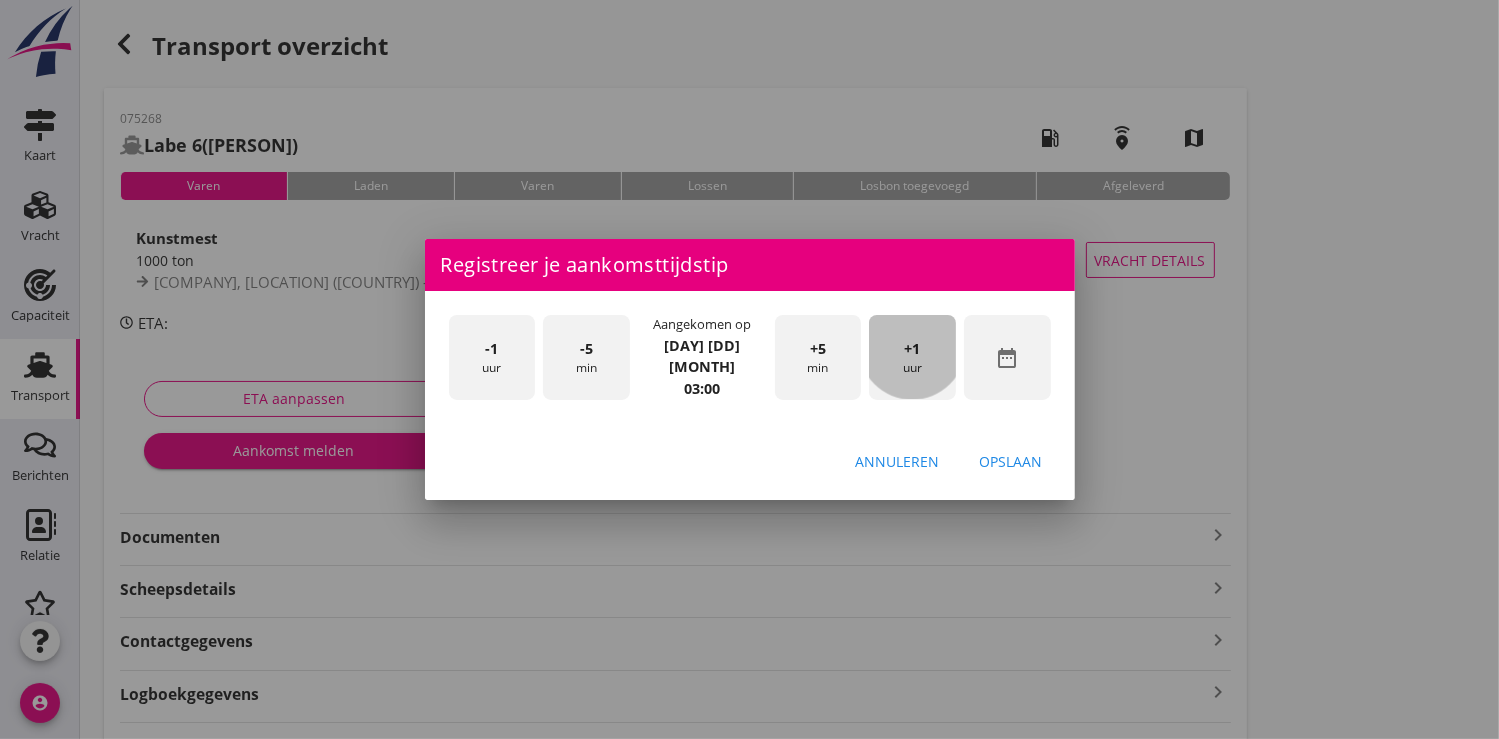 click on "+1" at bounding box center (913, 349) 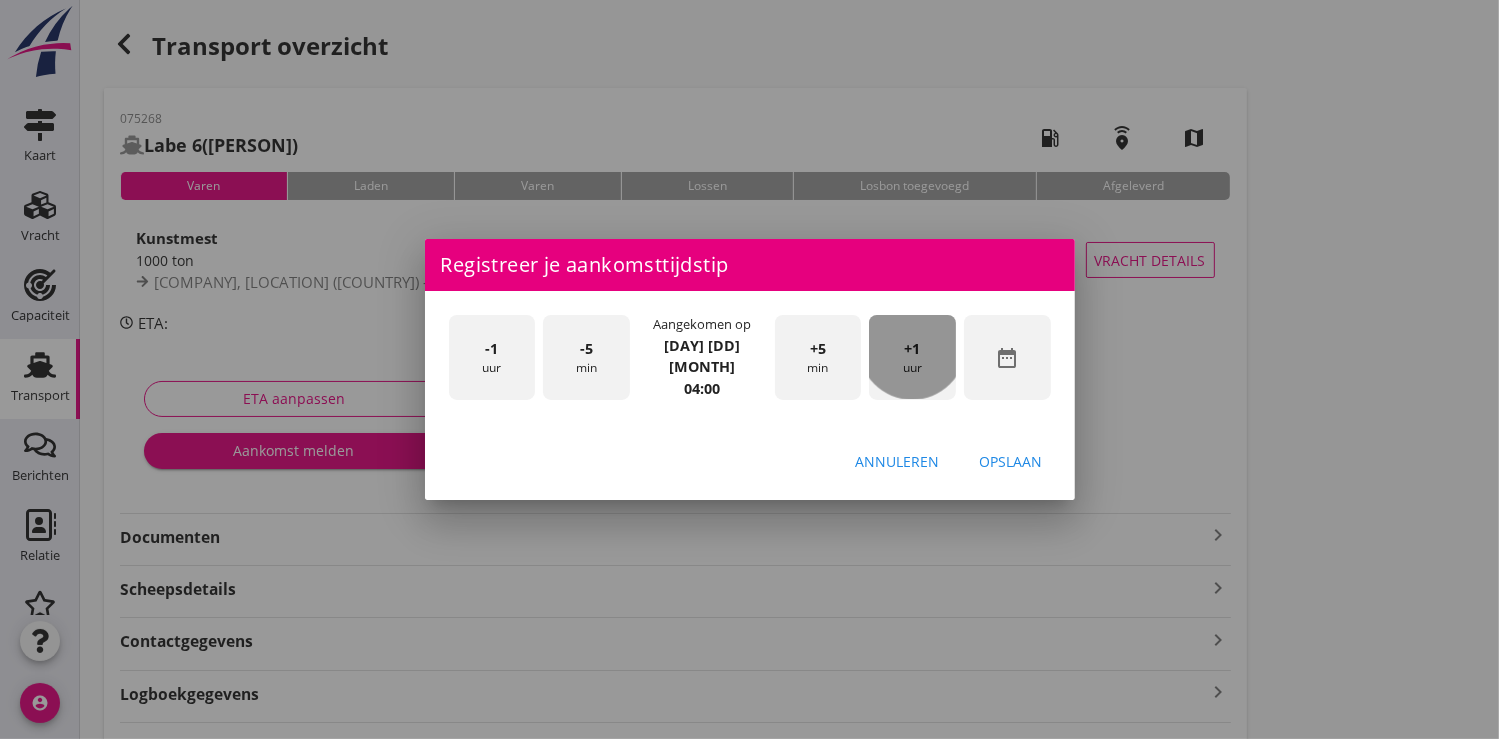 click on "+1" at bounding box center [913, 349] 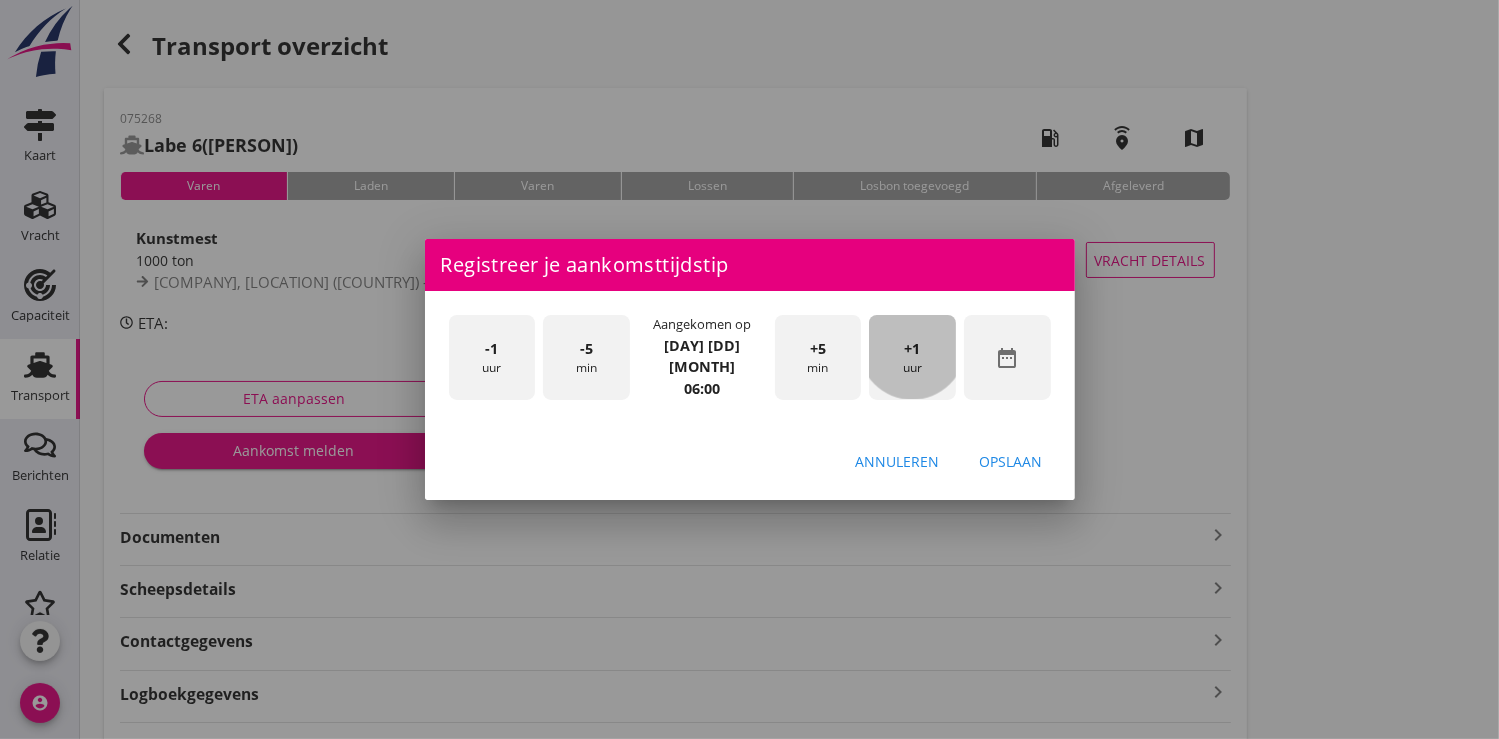 click on "+1" at bounding box center [913, 349] 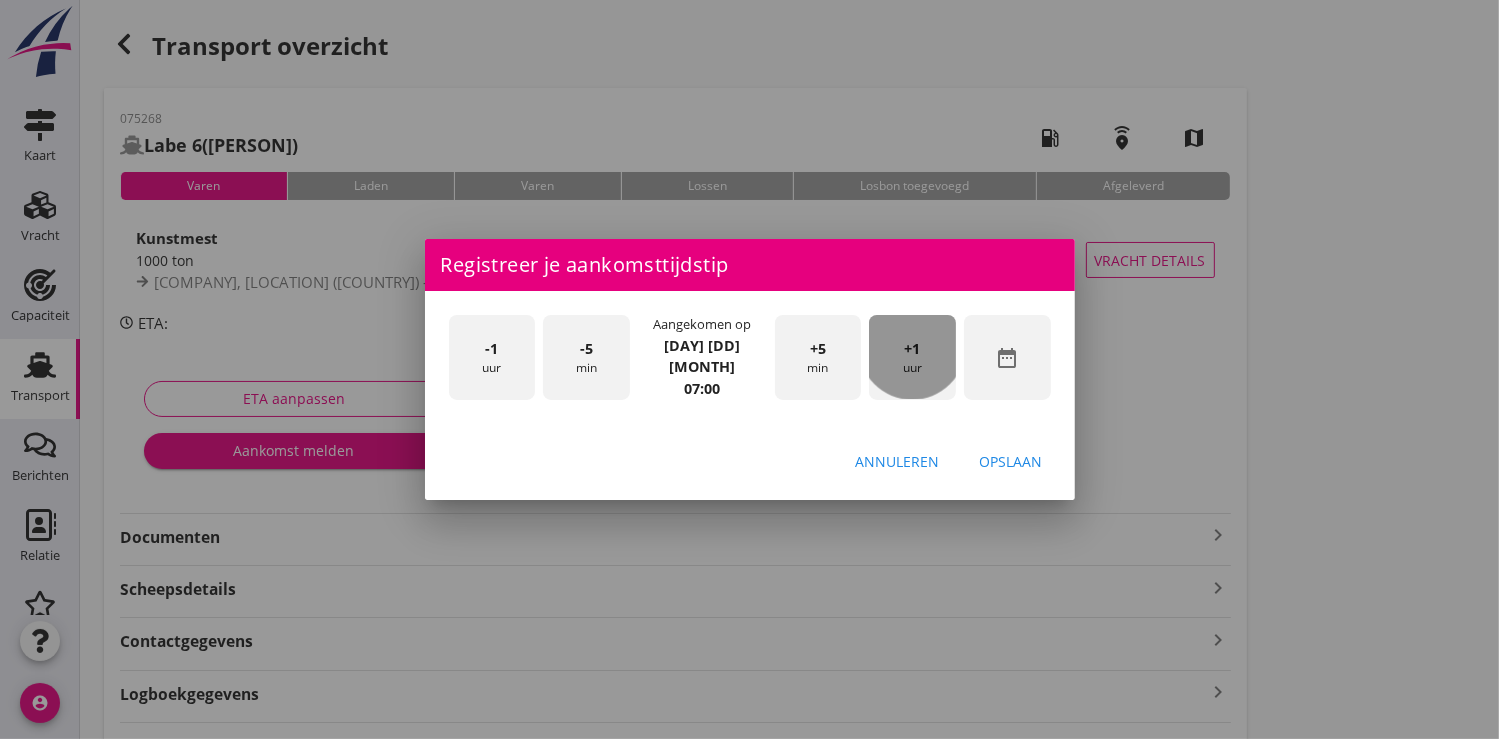 click on "+1" at bounding box center [913, 349] 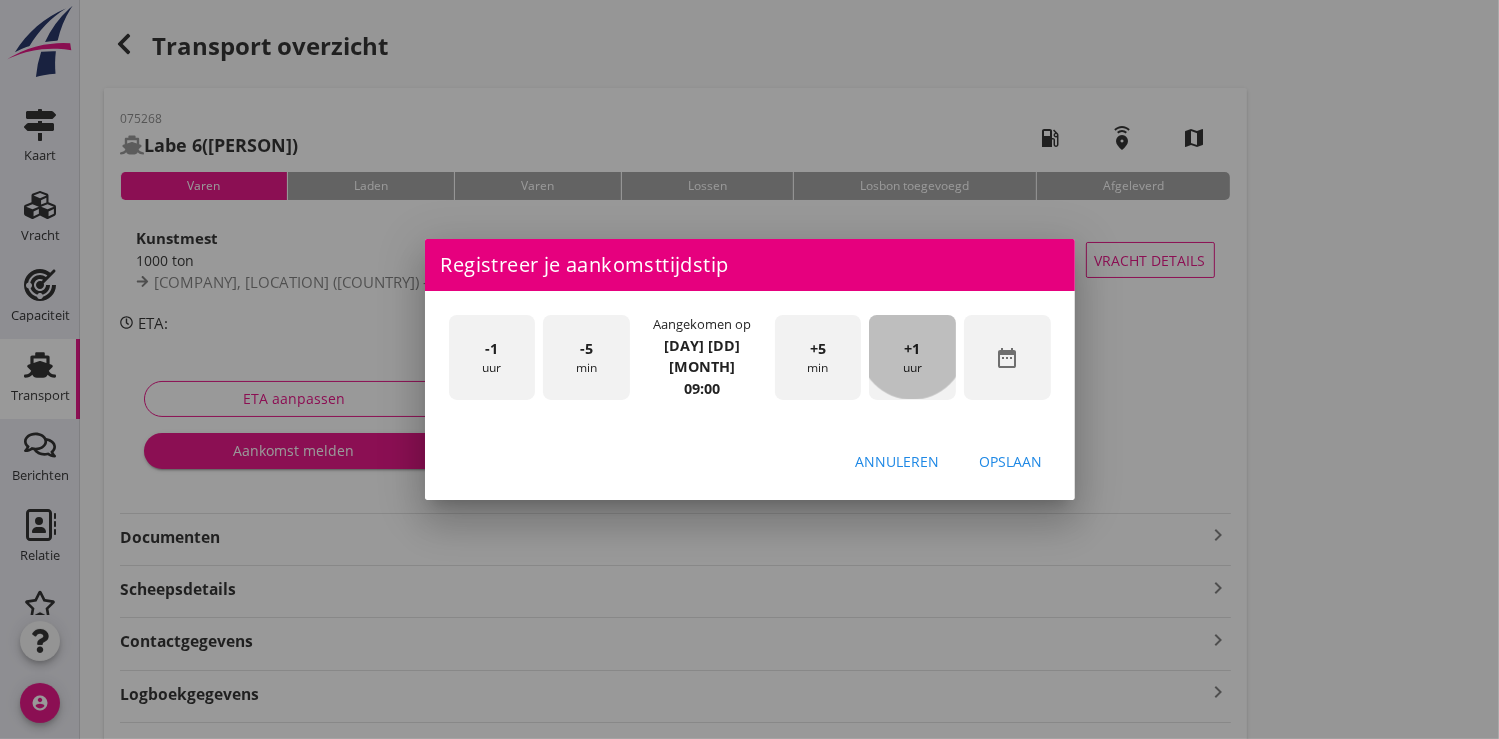 click on "+1" at bounding box center [913, 349] 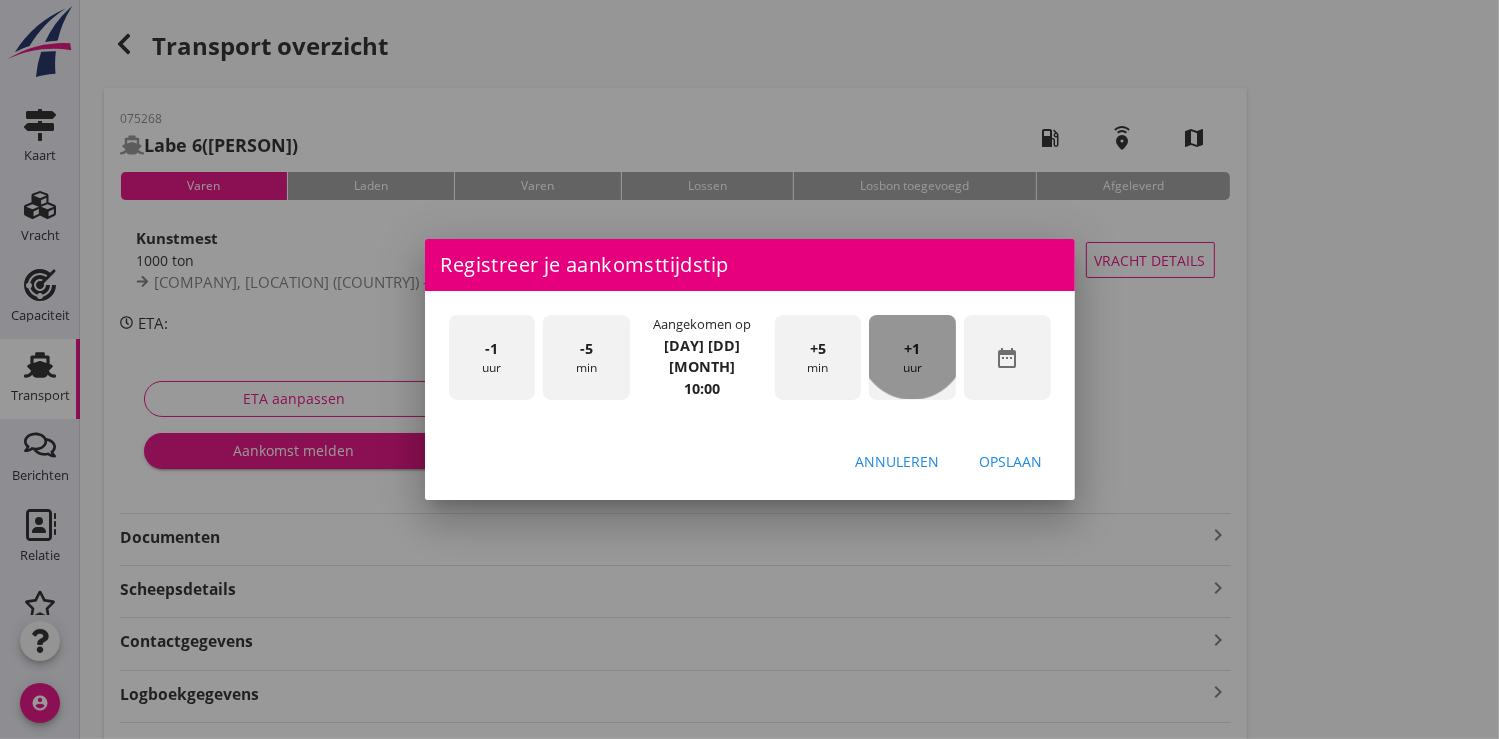 click on "+1" at bounding box center [913, 349] 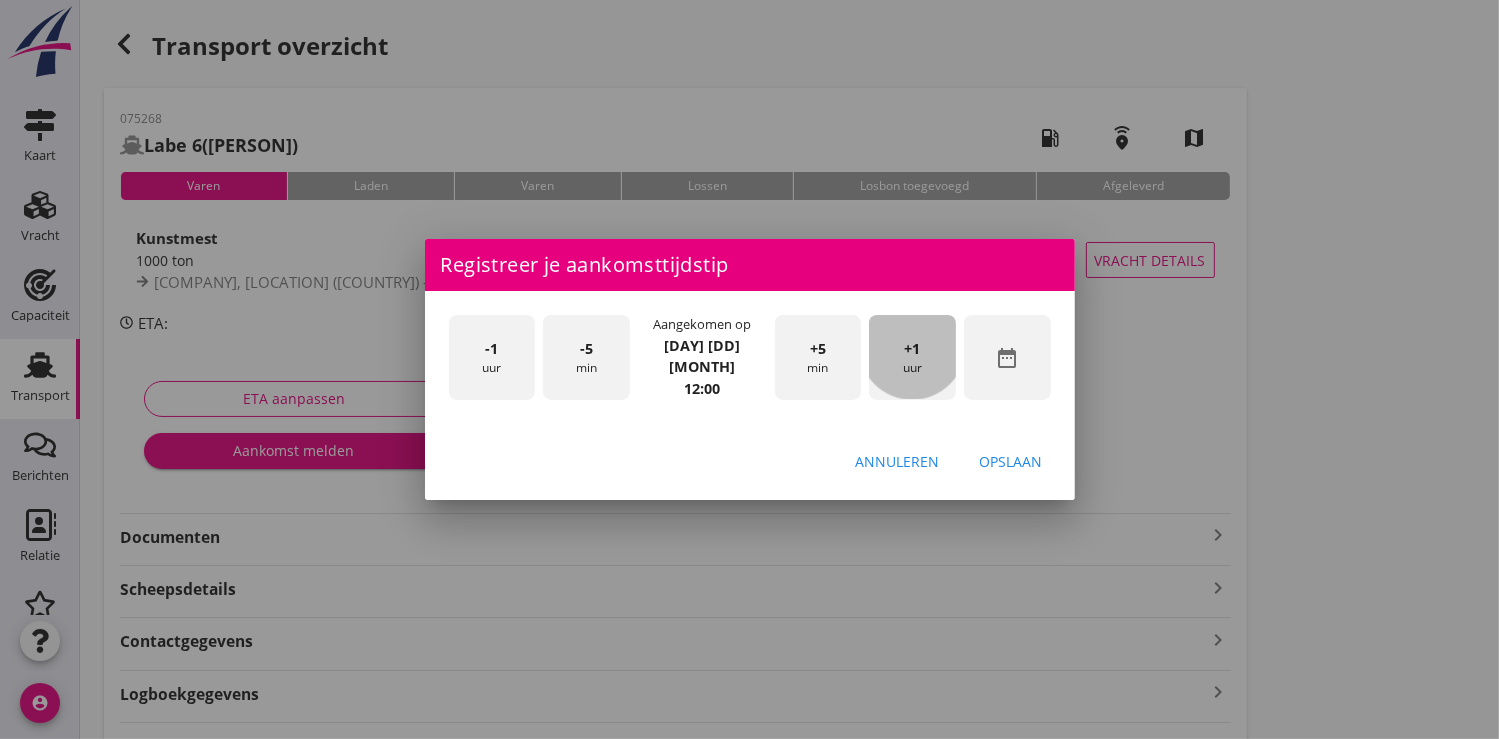 click on "+1" at bounding box center (913, 349) 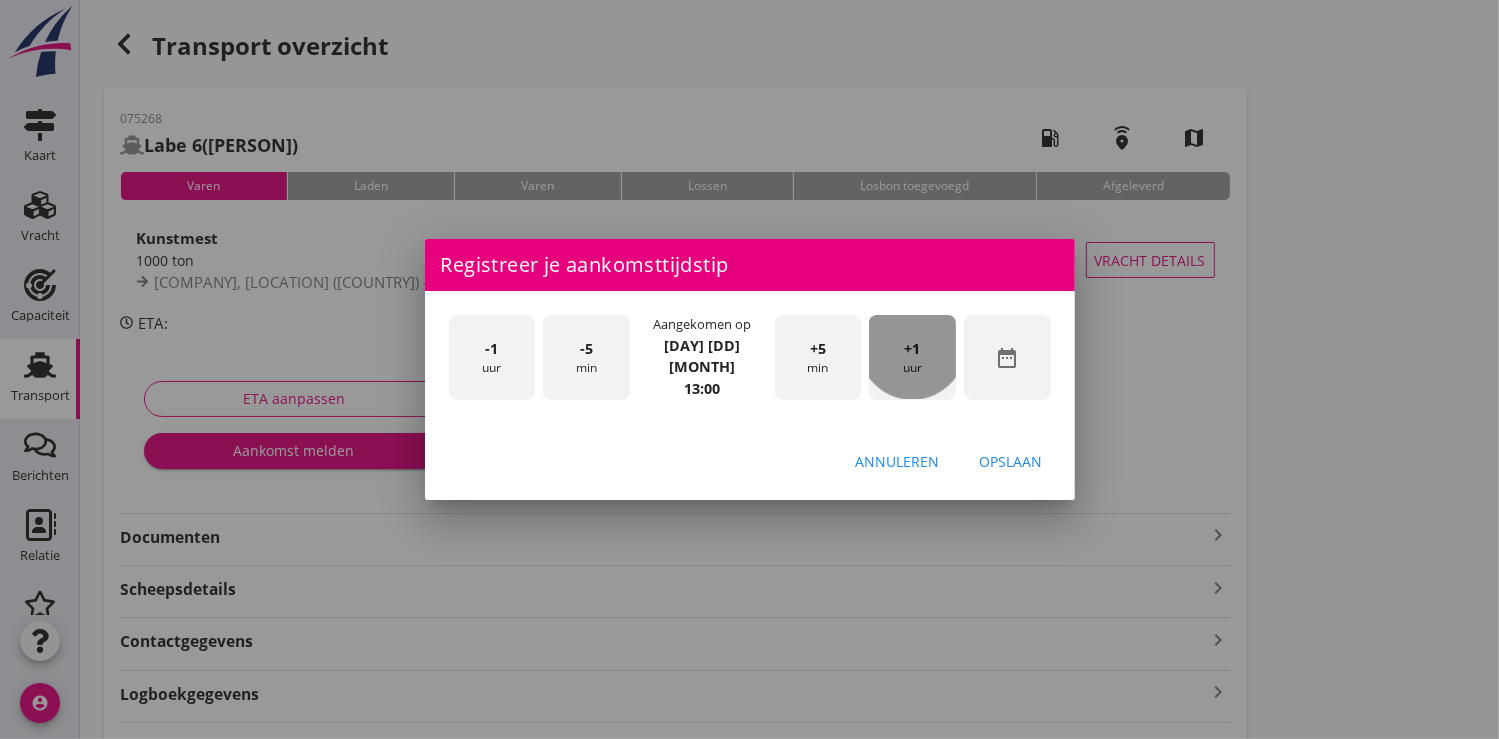 click on "+1" at bounding box center (913, 349) 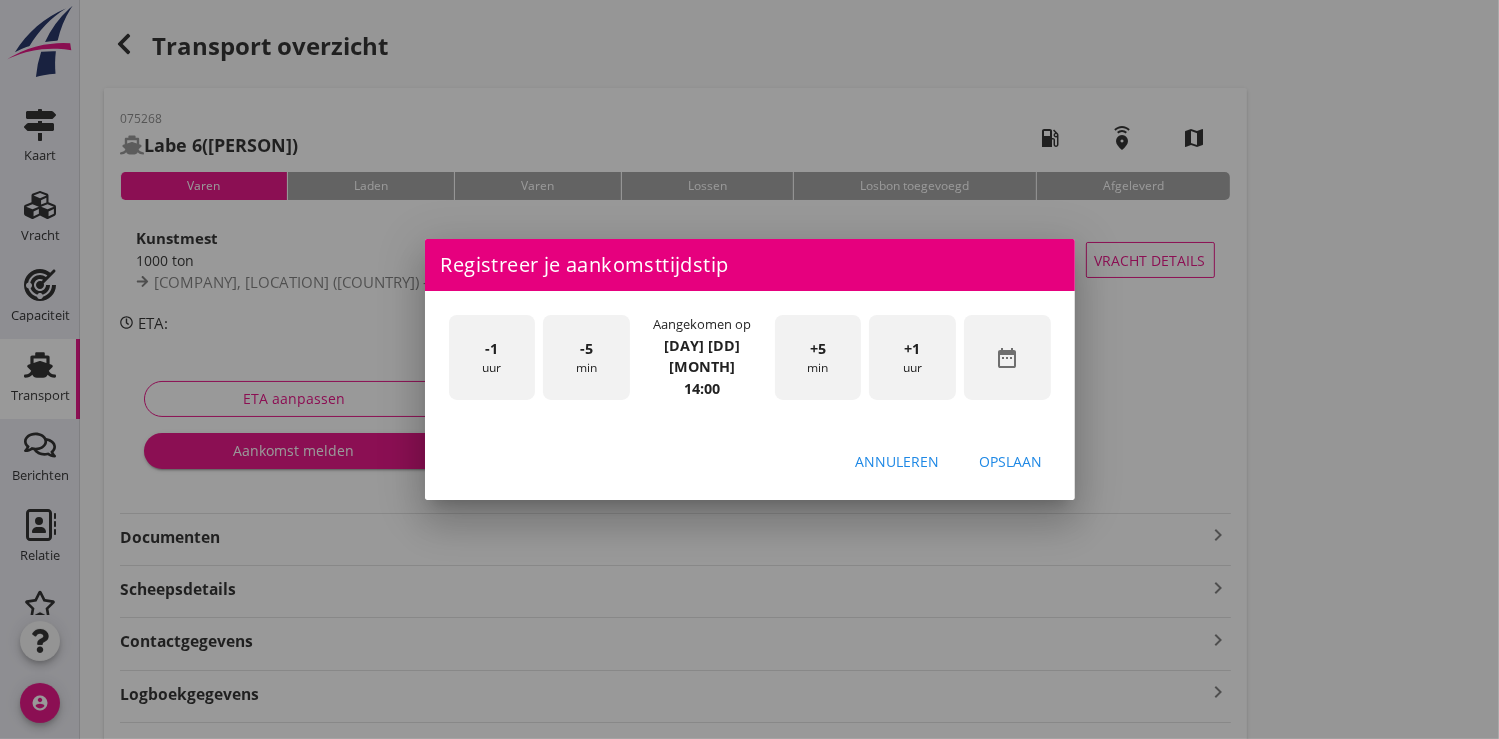 click on "Opslaan" at bounding box center (1011, 461) 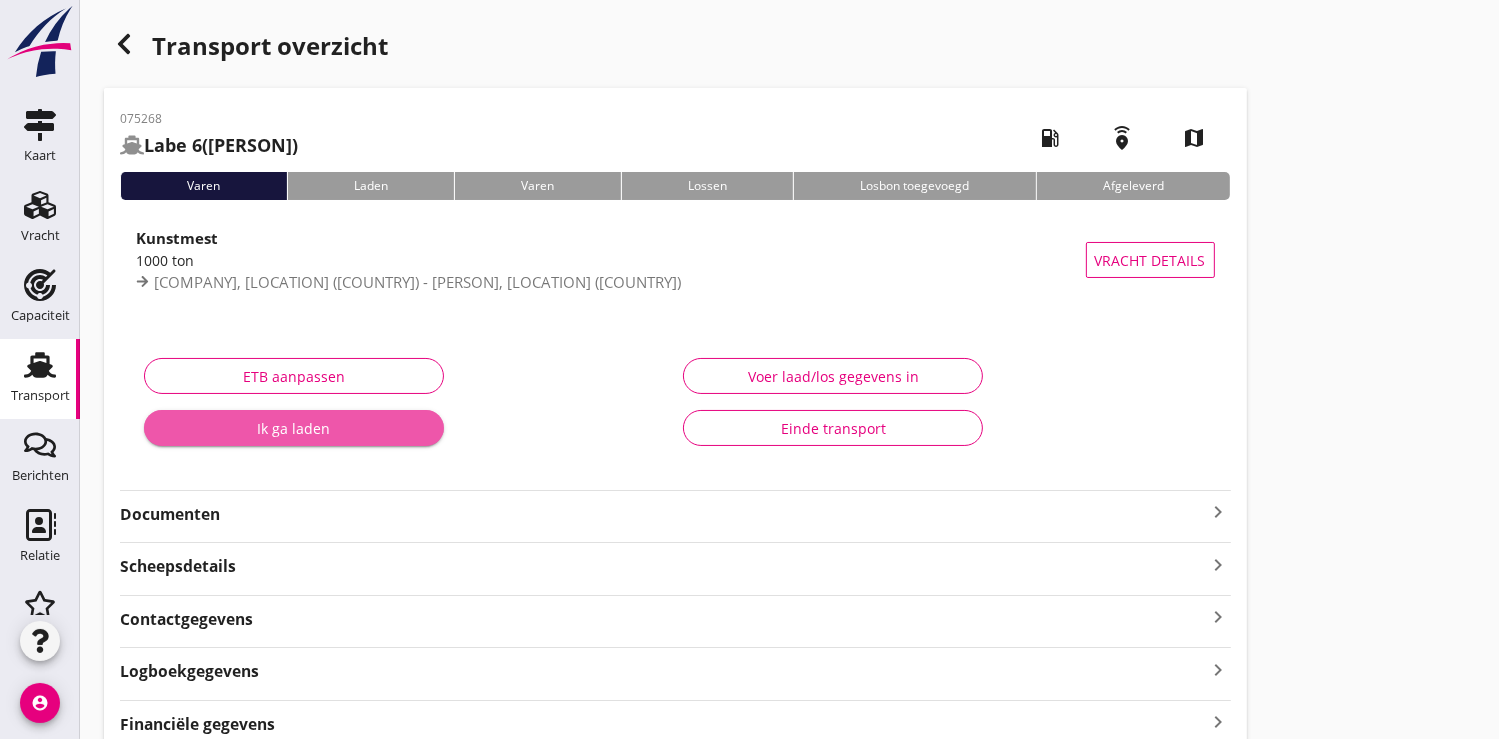 click on "Ik ga laden" at bounding box center [294, 428] 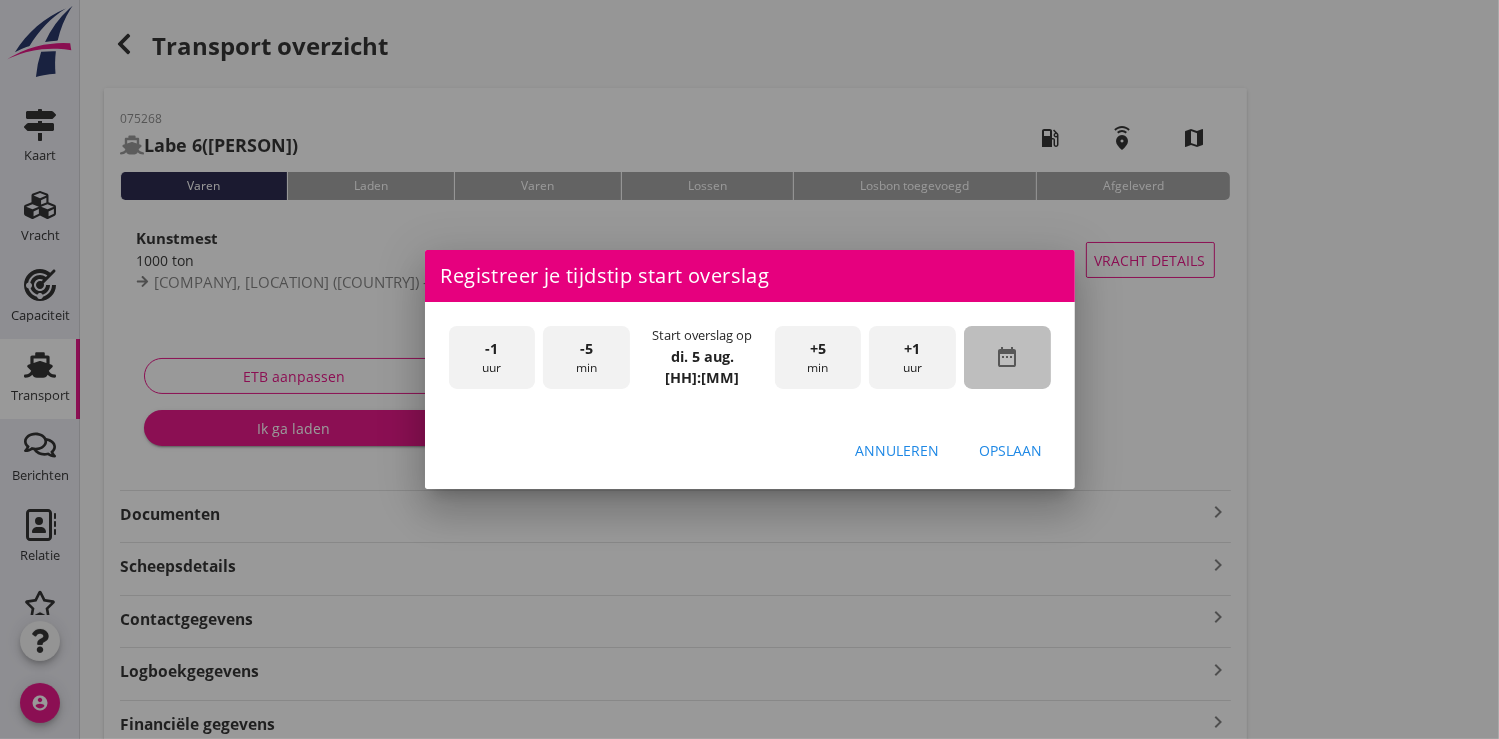click on "date_range" at bounding box center (1007, 357) 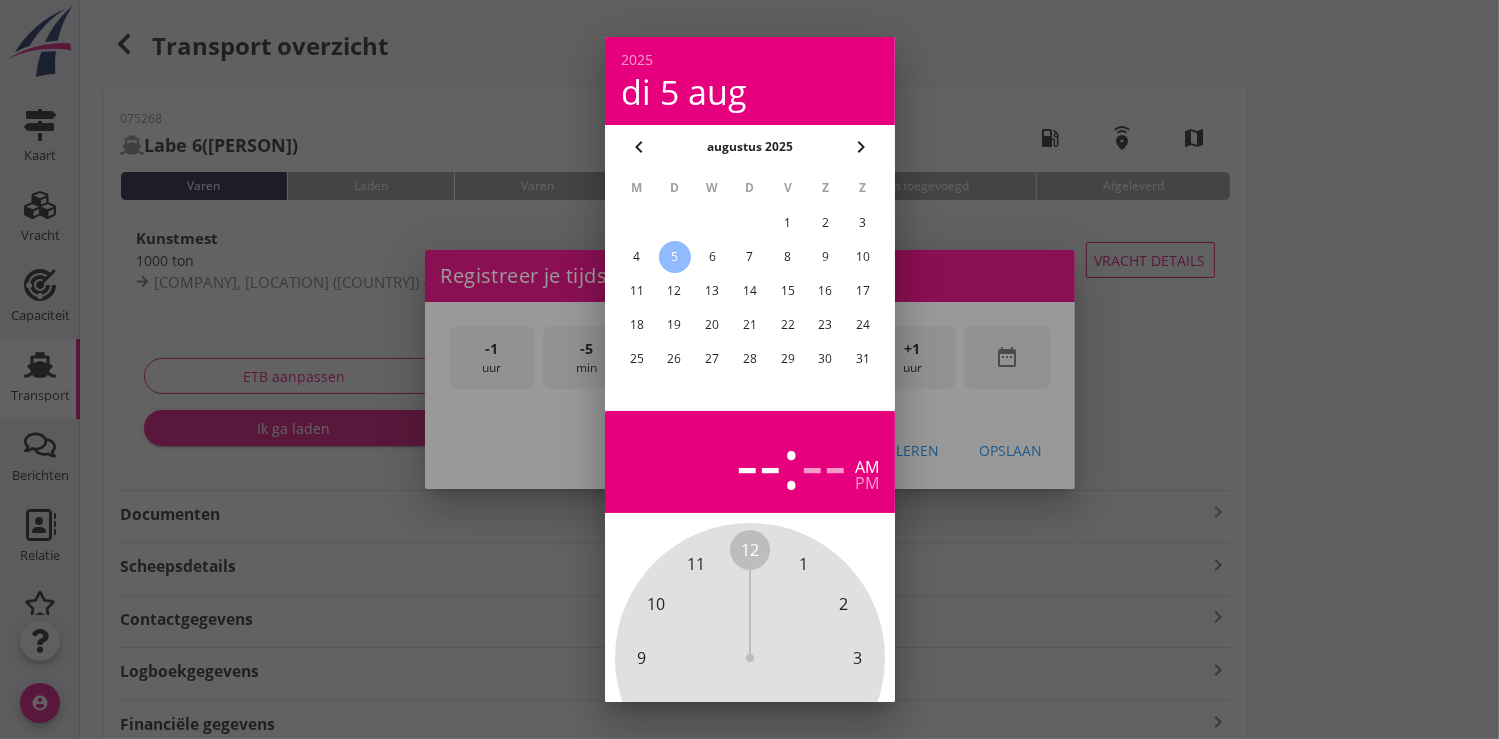 click on "4" at bounding box center (636, 257) 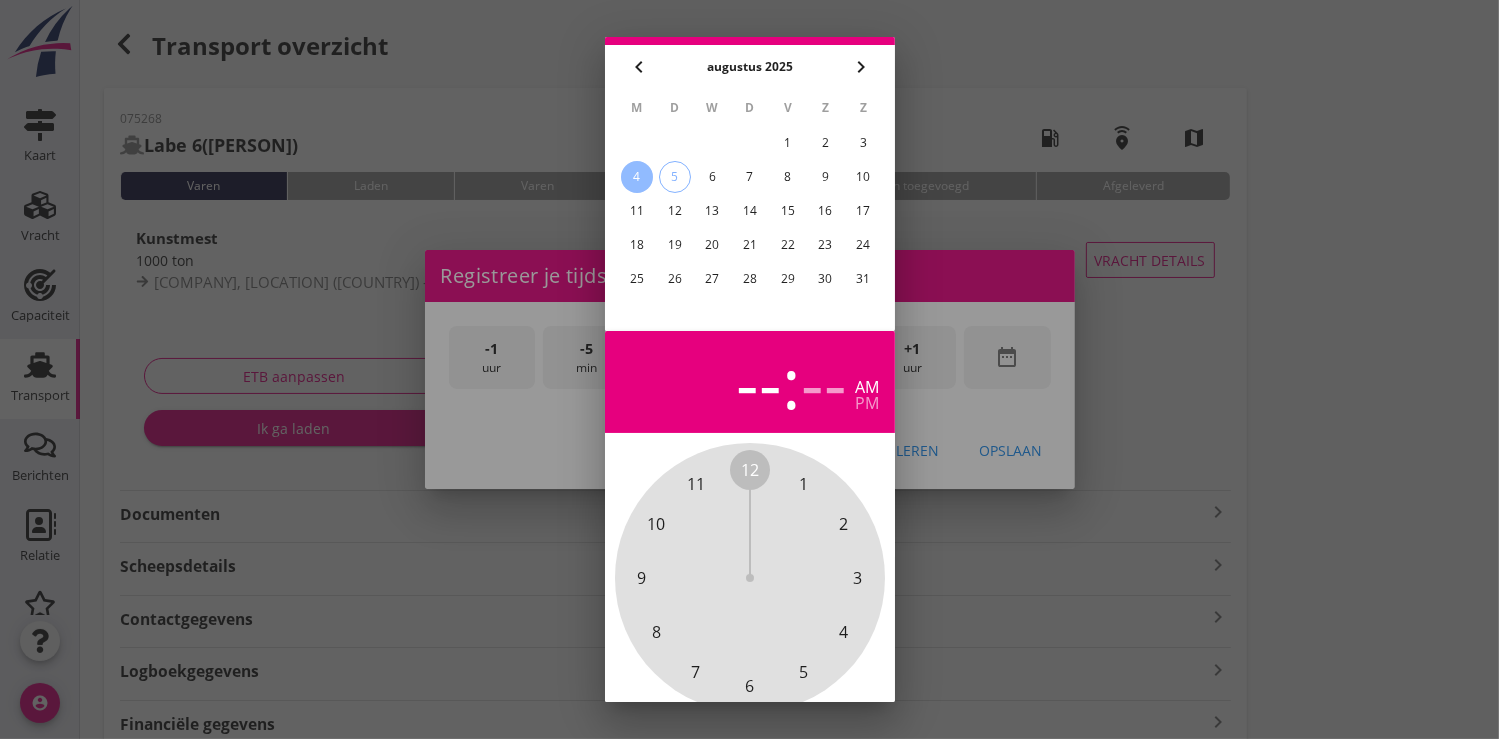 scroll, scrollTop: 185, scrollLeft: 0, axis: vertical 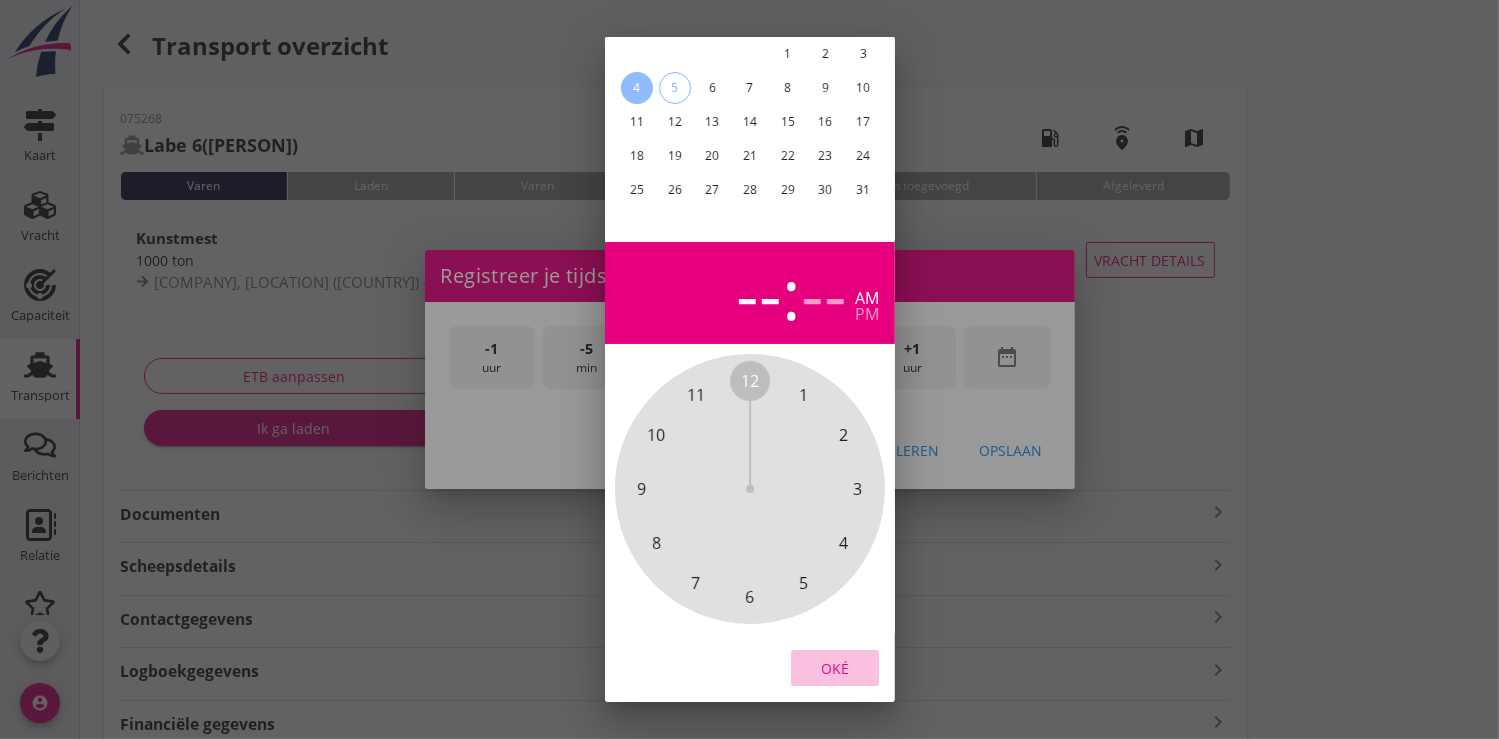 click on "Oké" at bounding box center [835, 667] 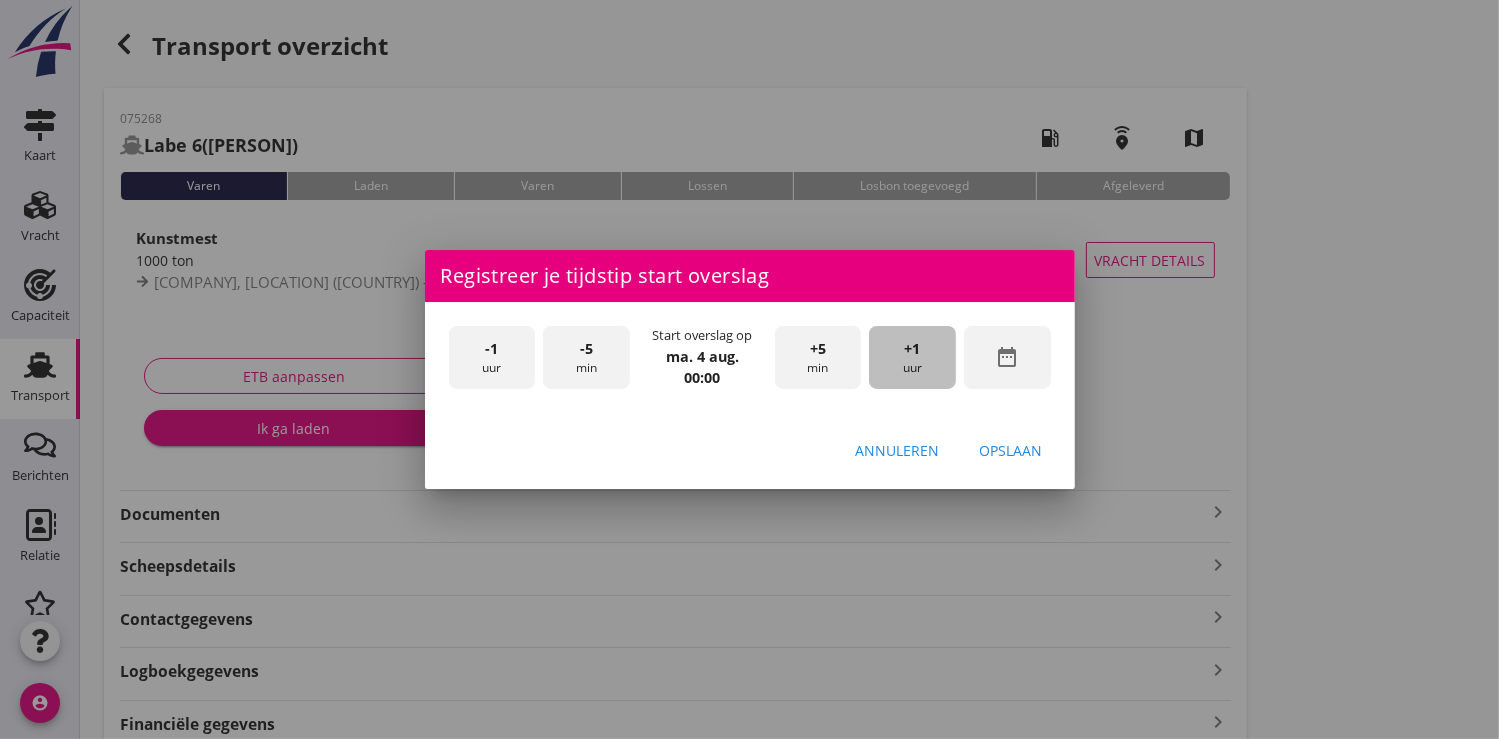 click on "+1  uur" at bounding box center [912, 357] 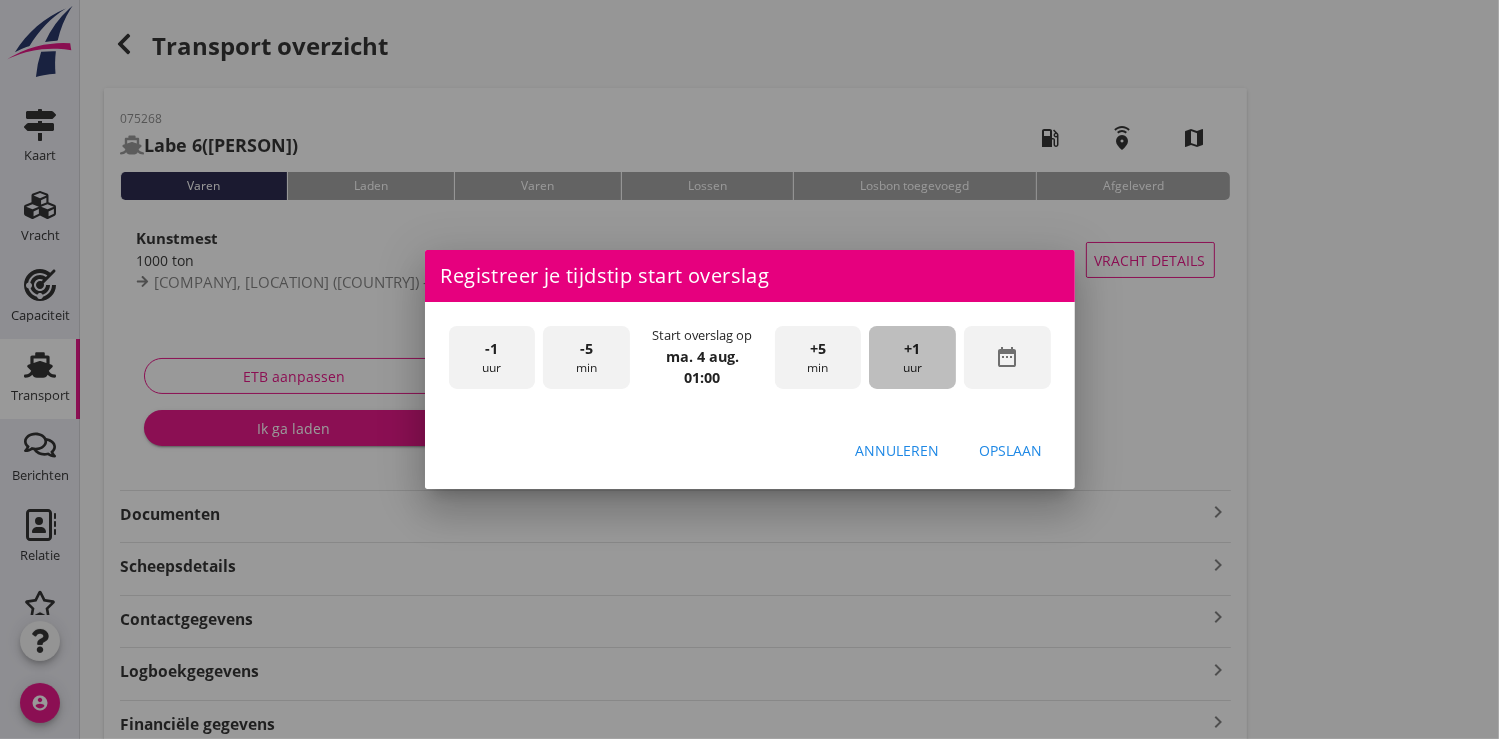 click on "+1  uur" at bounding box center (912, 357) 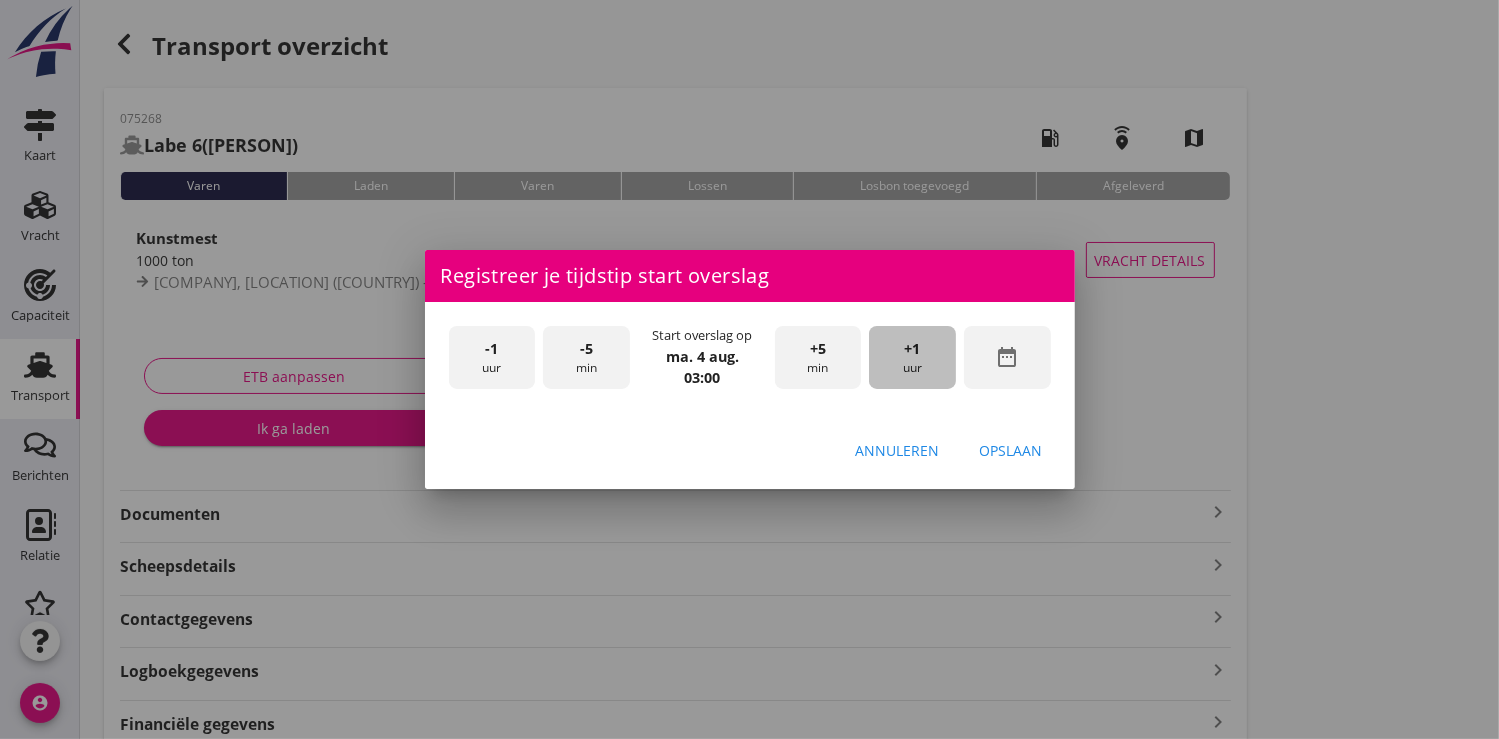 click on "+1  uur" at bounding box center [912, 357] 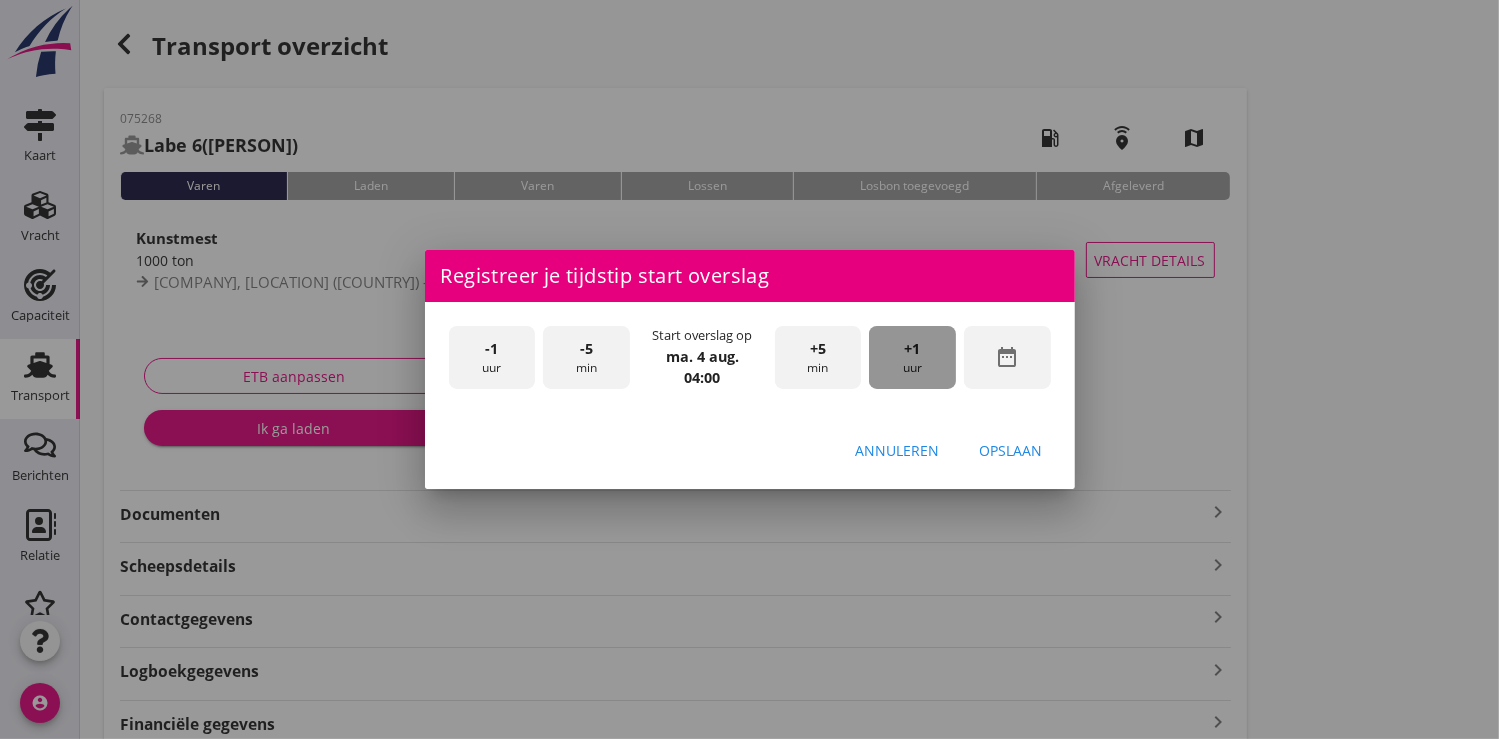 click on "+1  uur" at bounding box center (912, 357) 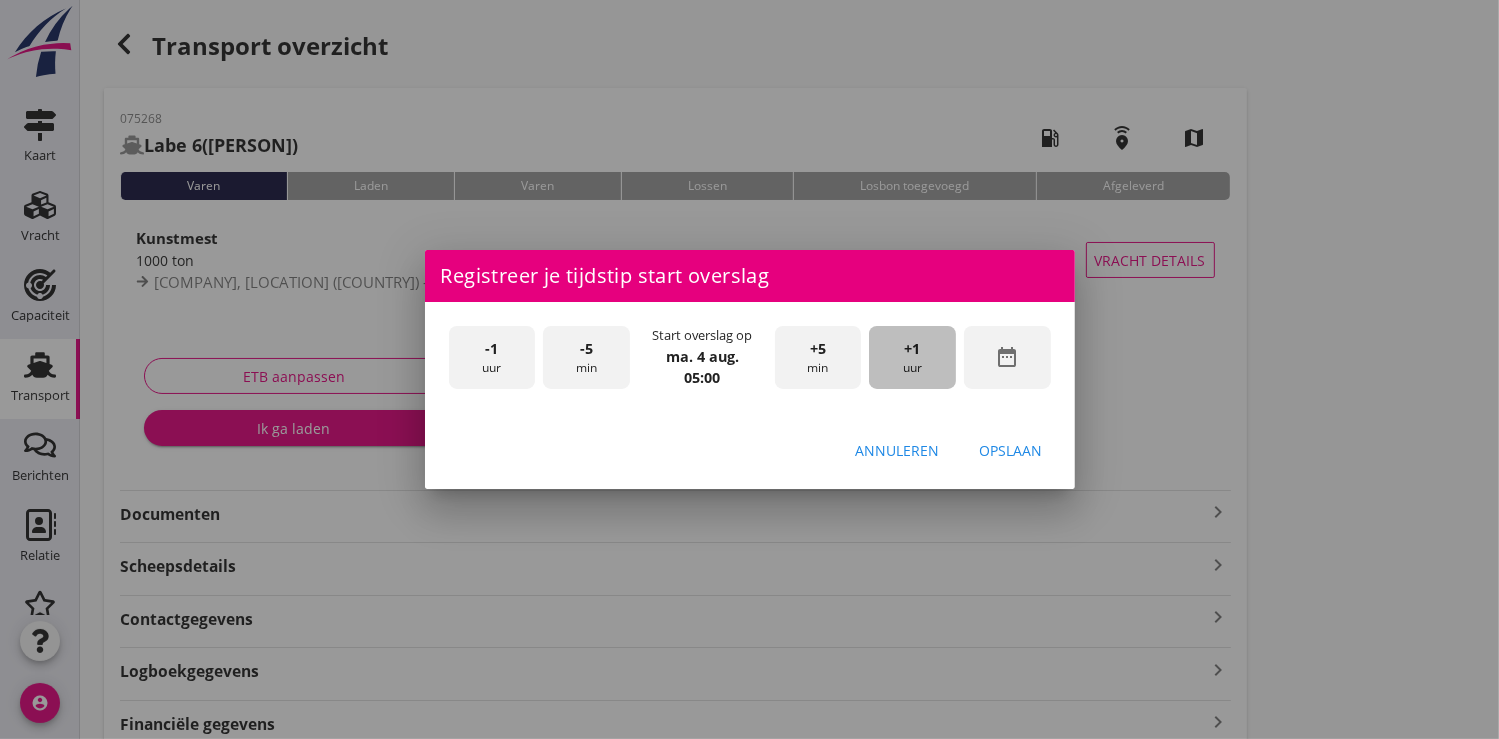click on "+1  uur" at bounding box center (912, 357) 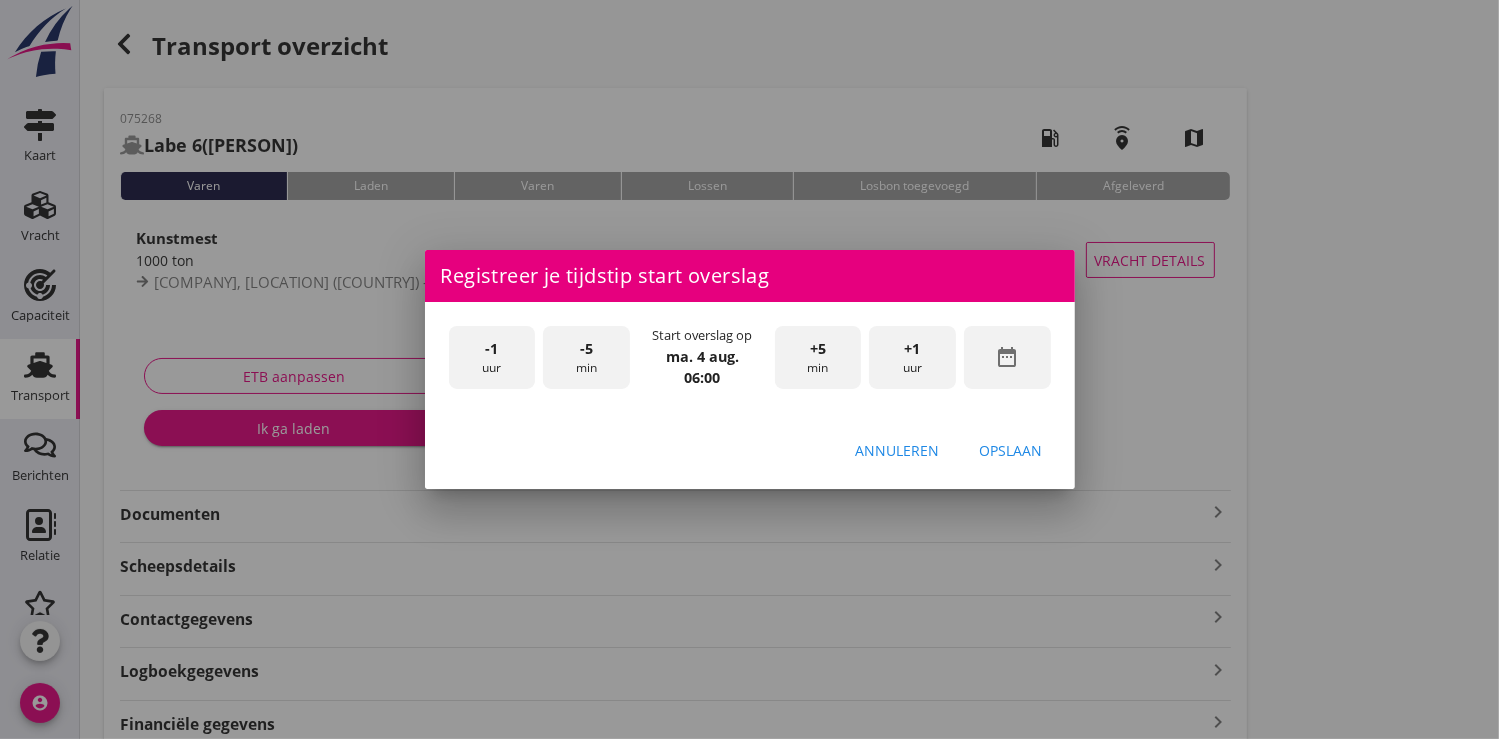 click on "Opslaan" at bounding box center (1011, 450) 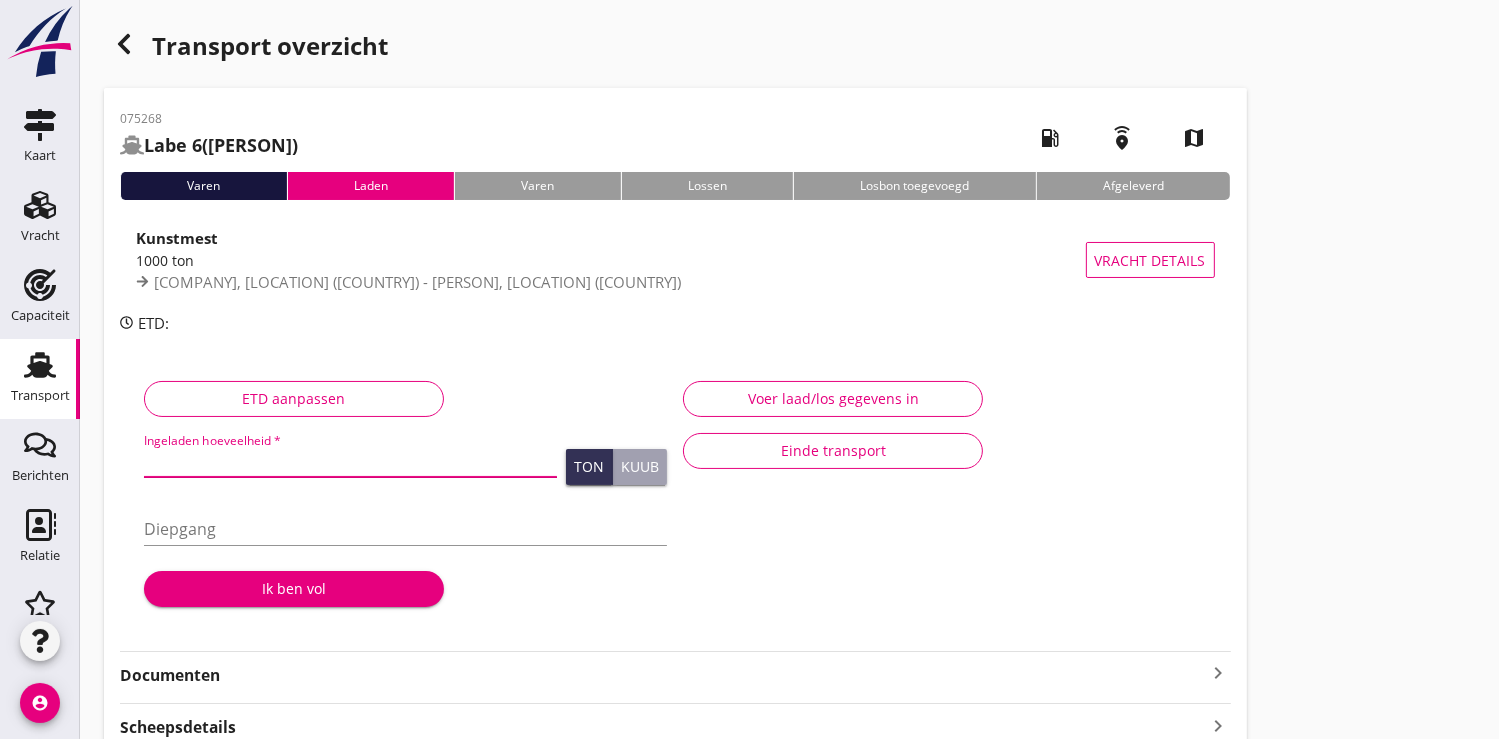 click at bounding box center (350, 461) 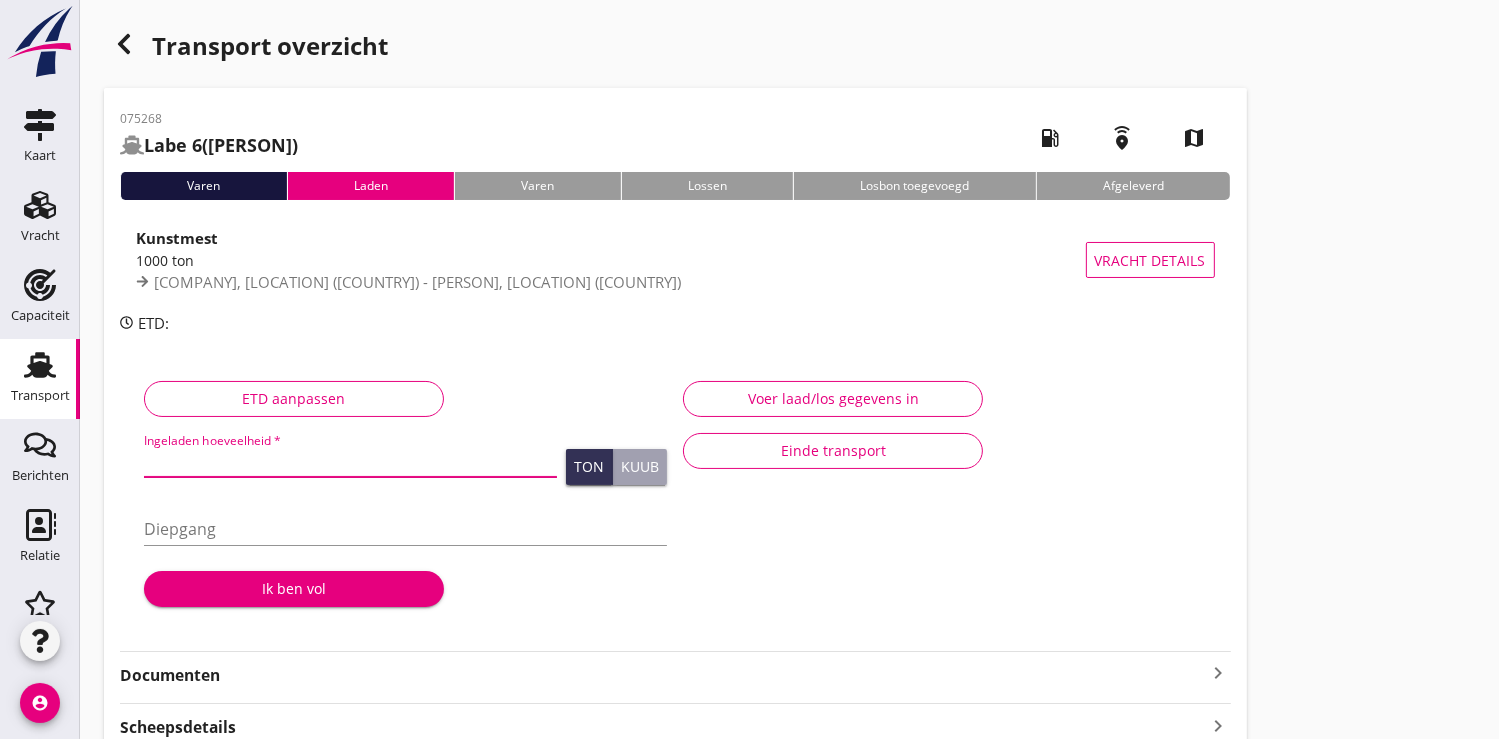 type on "[NUMBER]" 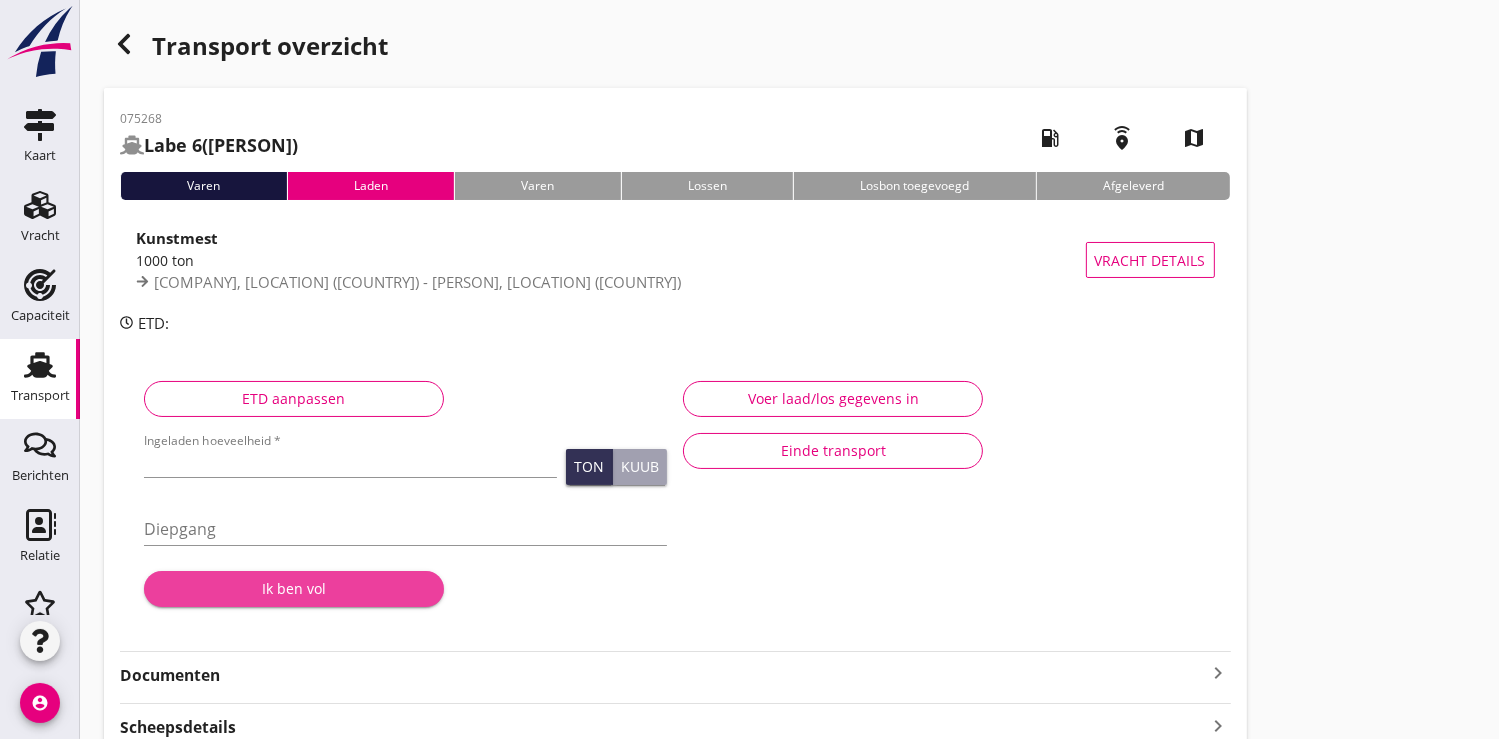 click on "Ik ben vol" at bounding box center (294, 588) 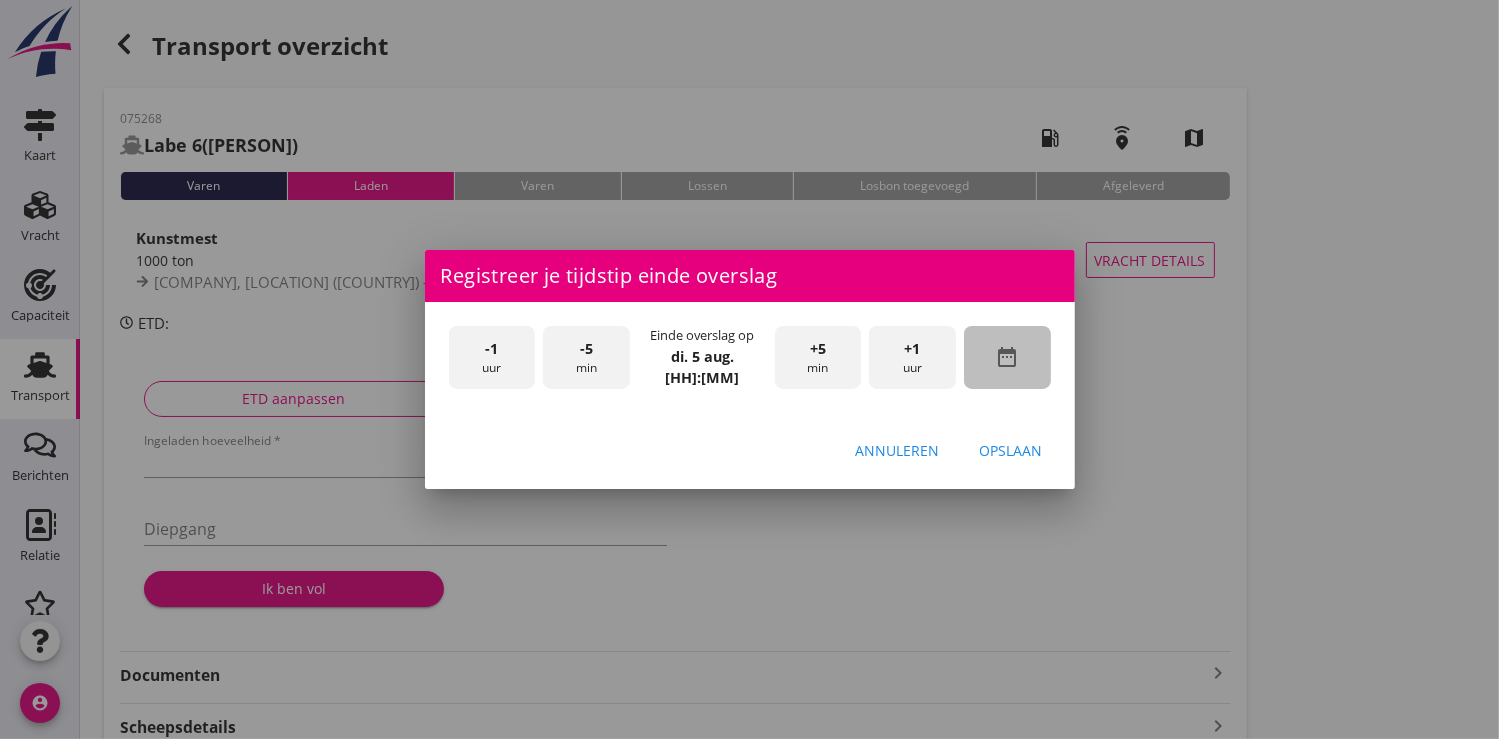 click on "date_range" at bounding box center (1007, 357) 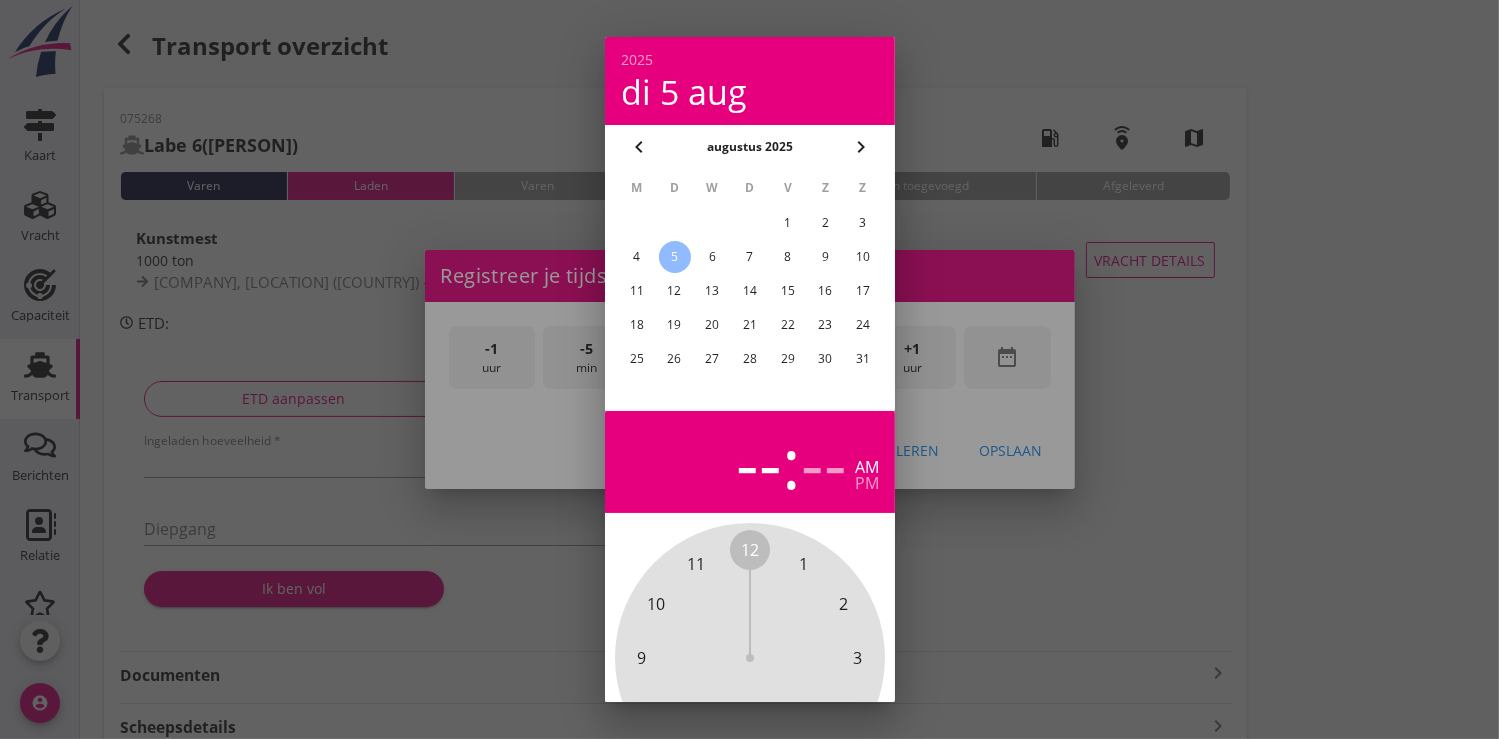 click on "4" at bounding box center (636, 257) 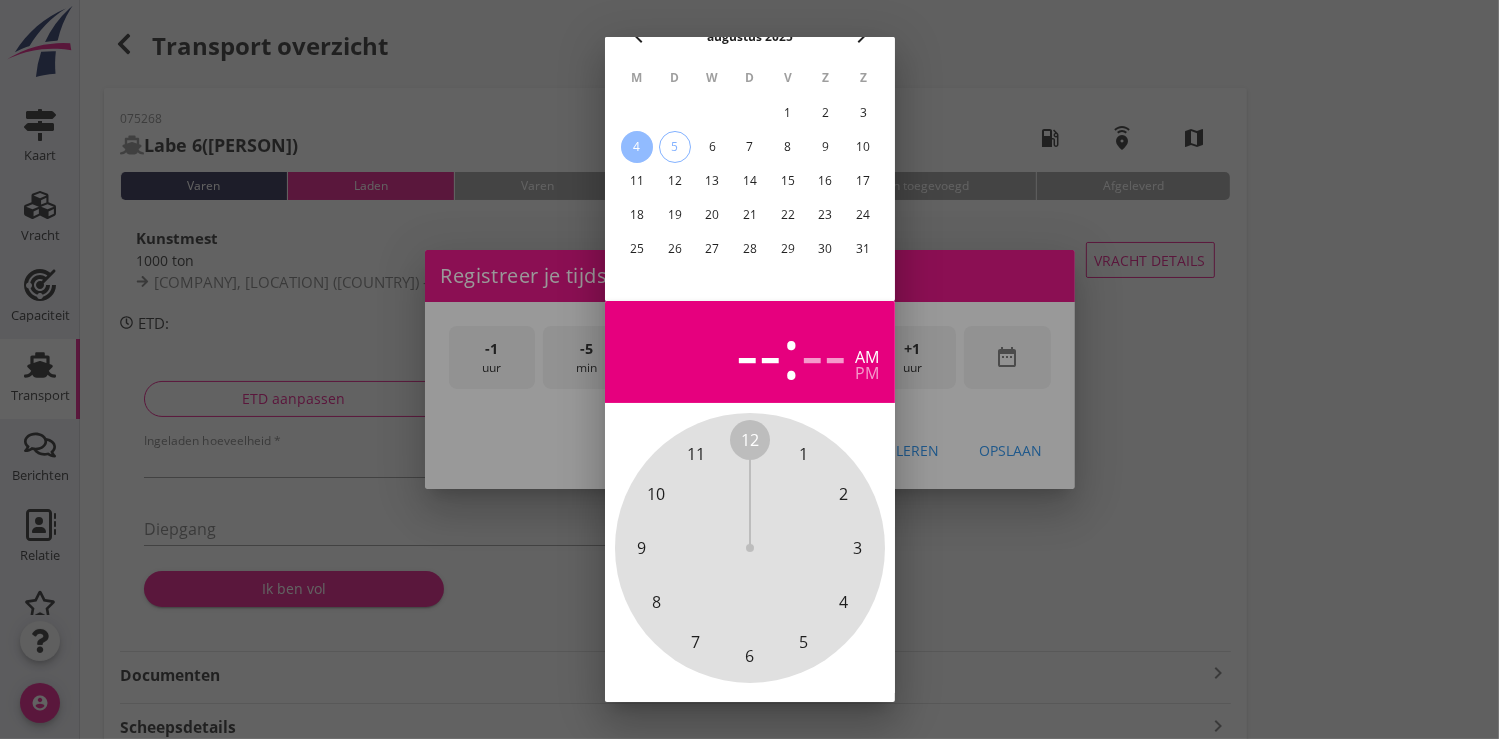 scroll, scrollTop: 185, scrollLeft: 0, axis: vertical 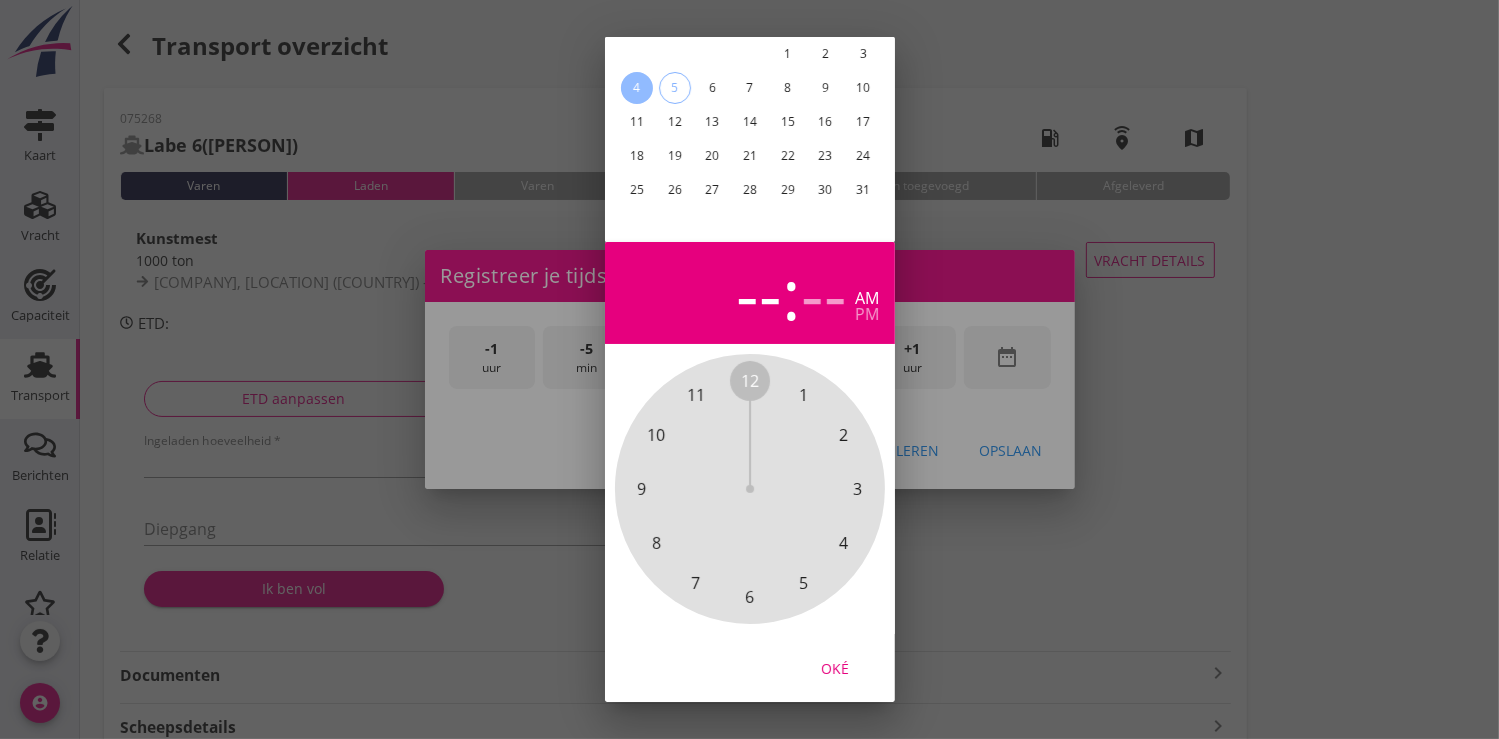 click on "Oké" at bounding box center [835, 667] 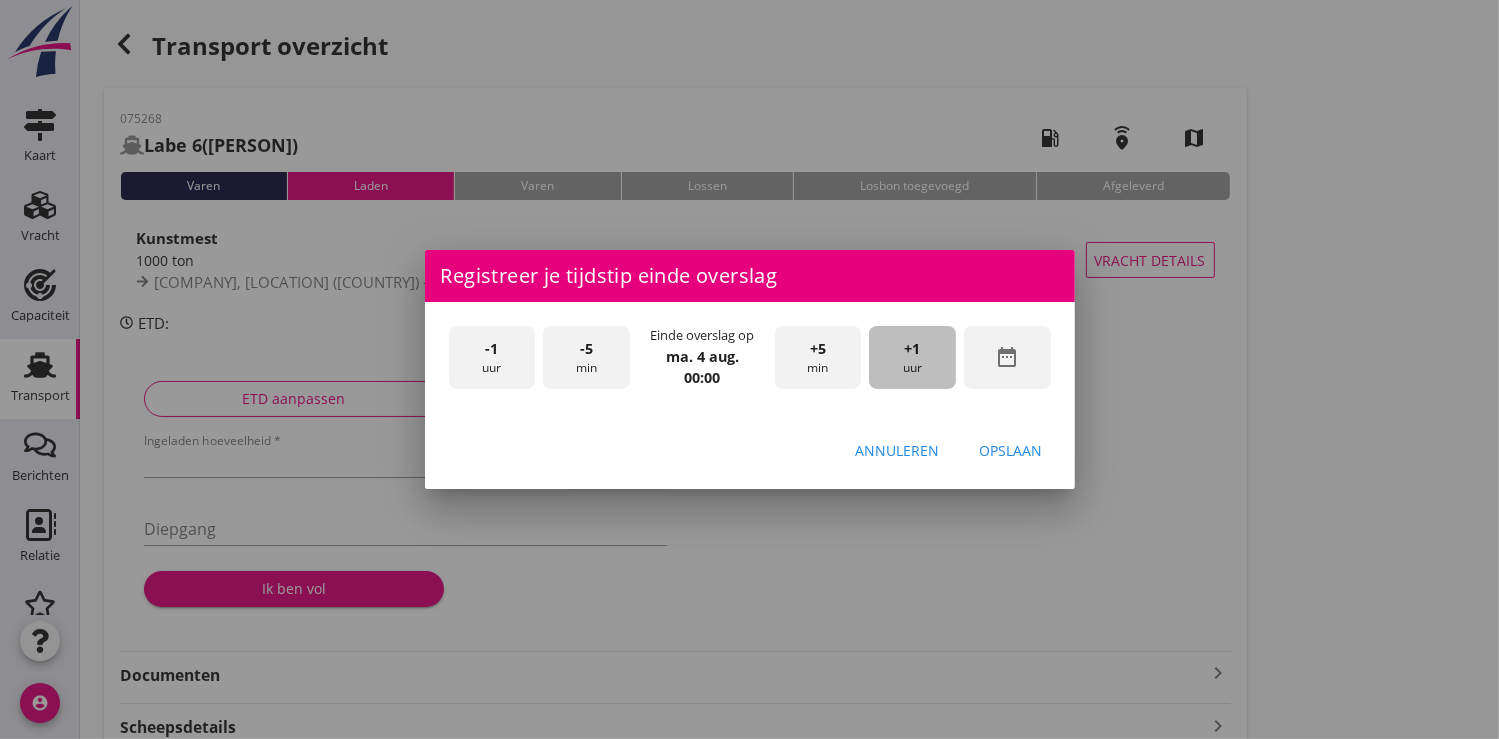 click on "+1  uur" at bounding box center (912, 357) 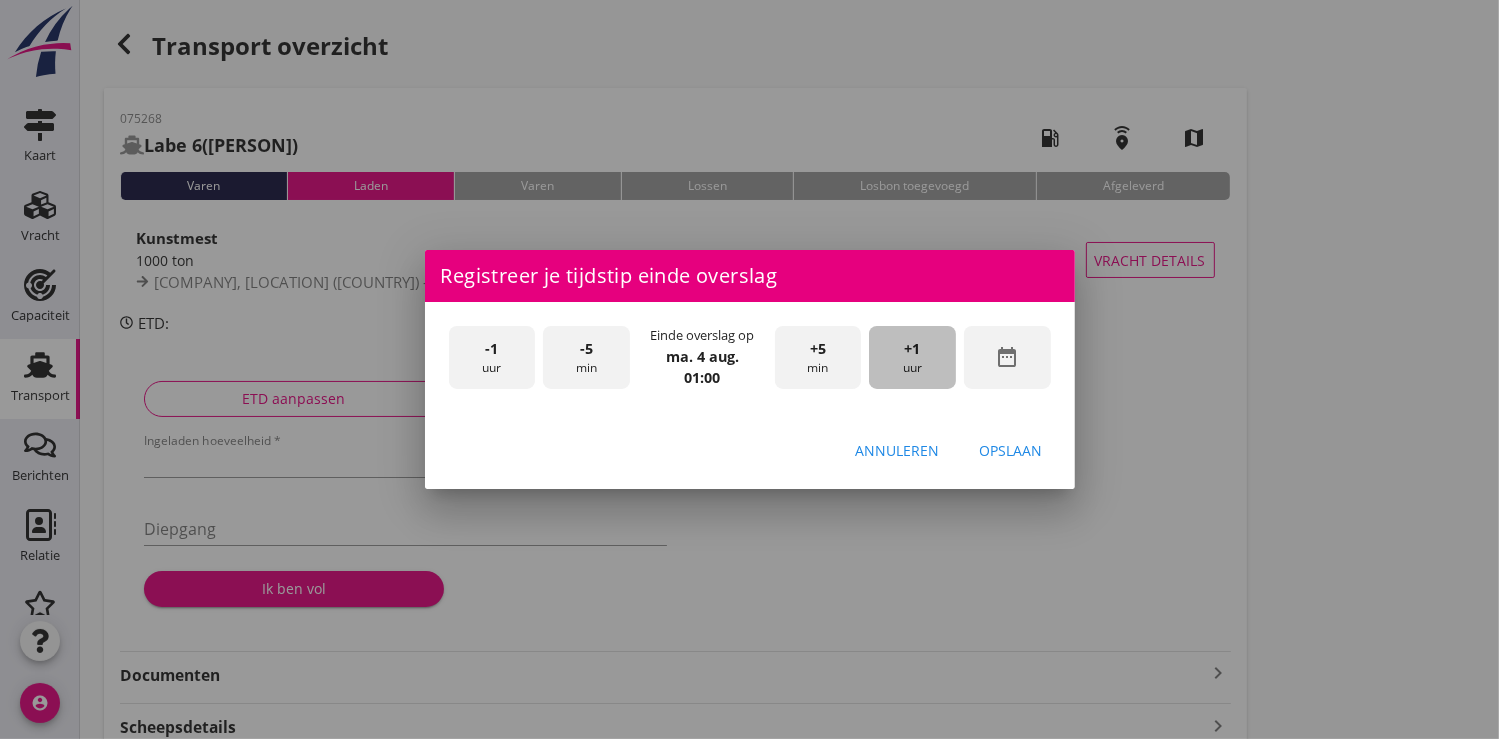 click on "+1  uur" at bounding box center (912, 357) 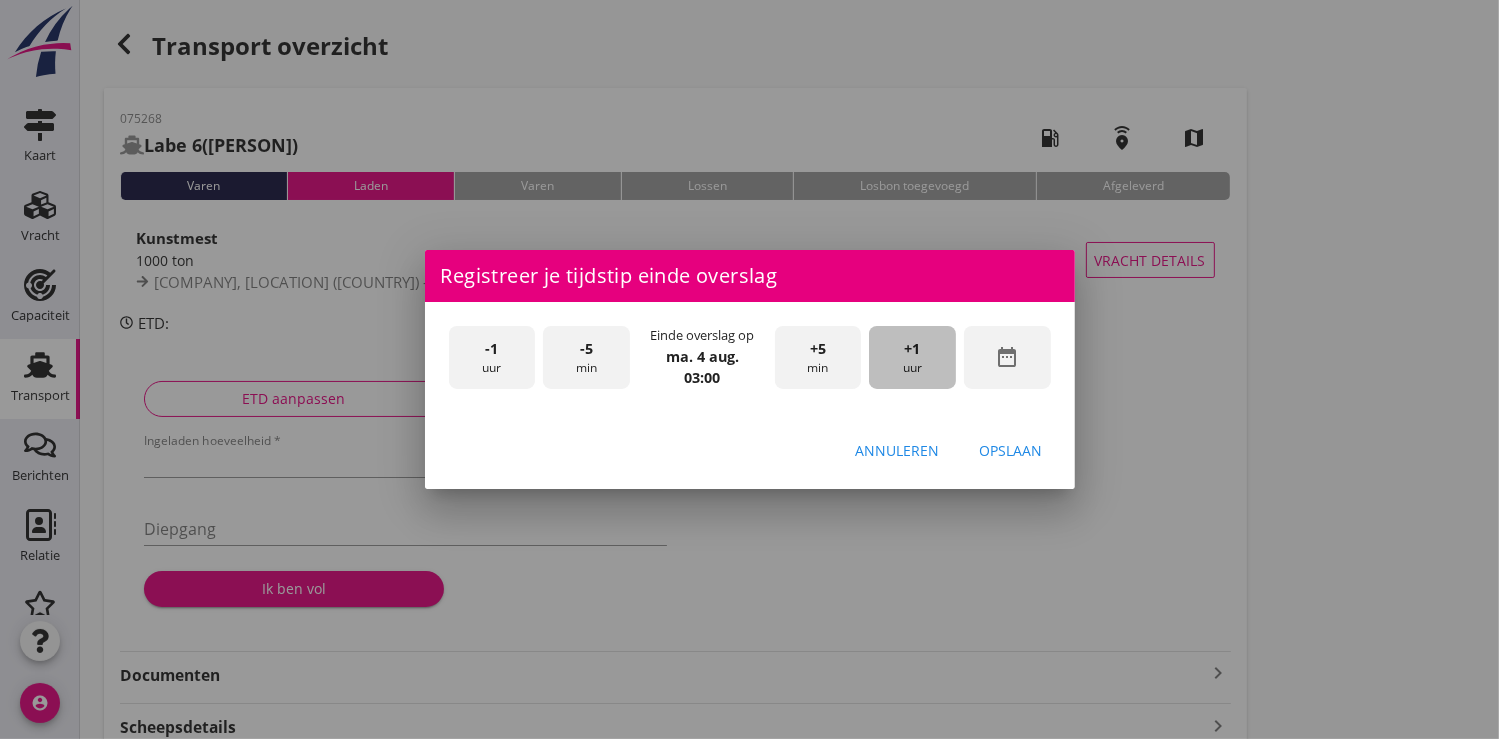 click on "+1  uur" at bounding box center (912, 357) 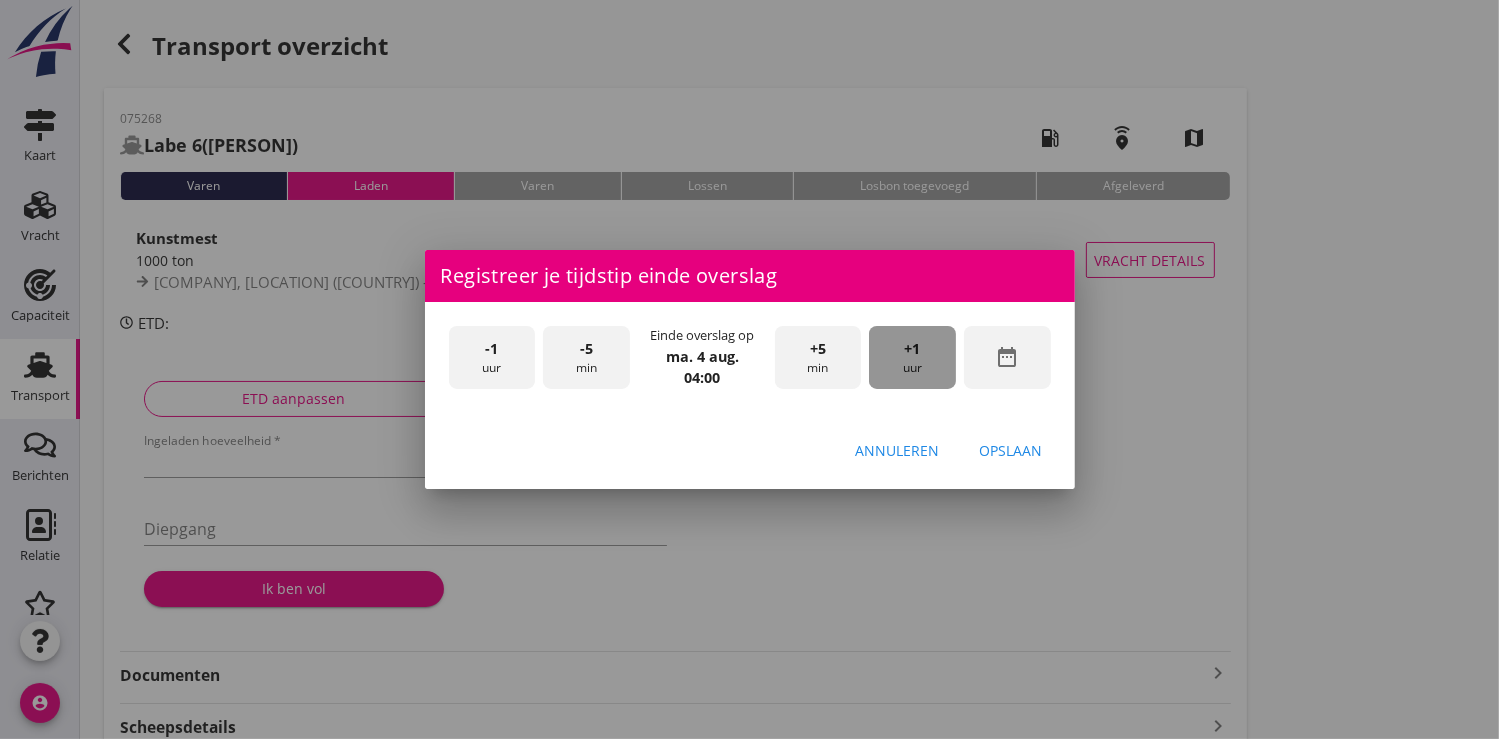 click on "+1  uur" at bounding box center (912, 357) 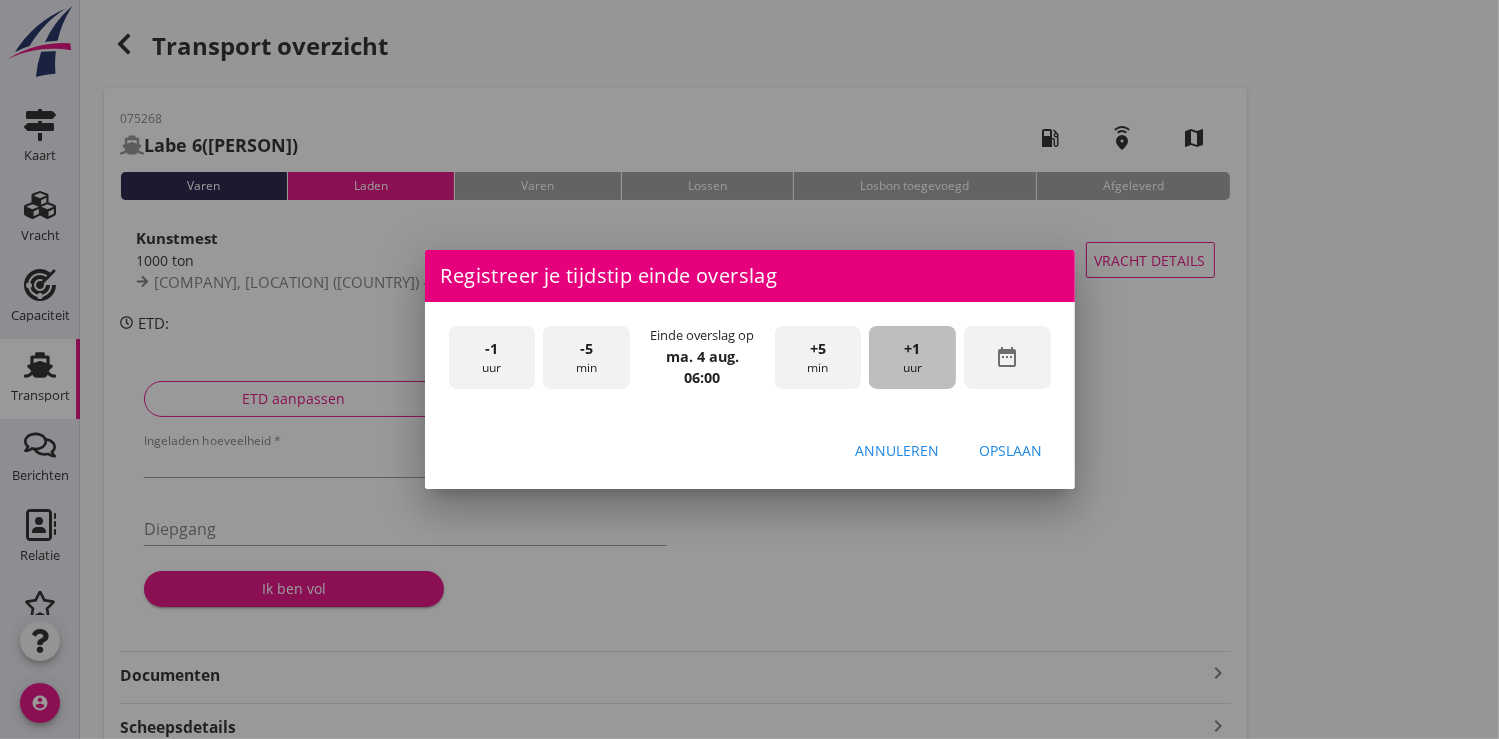 click on "+1  uur" at bounding box center [912, 357] 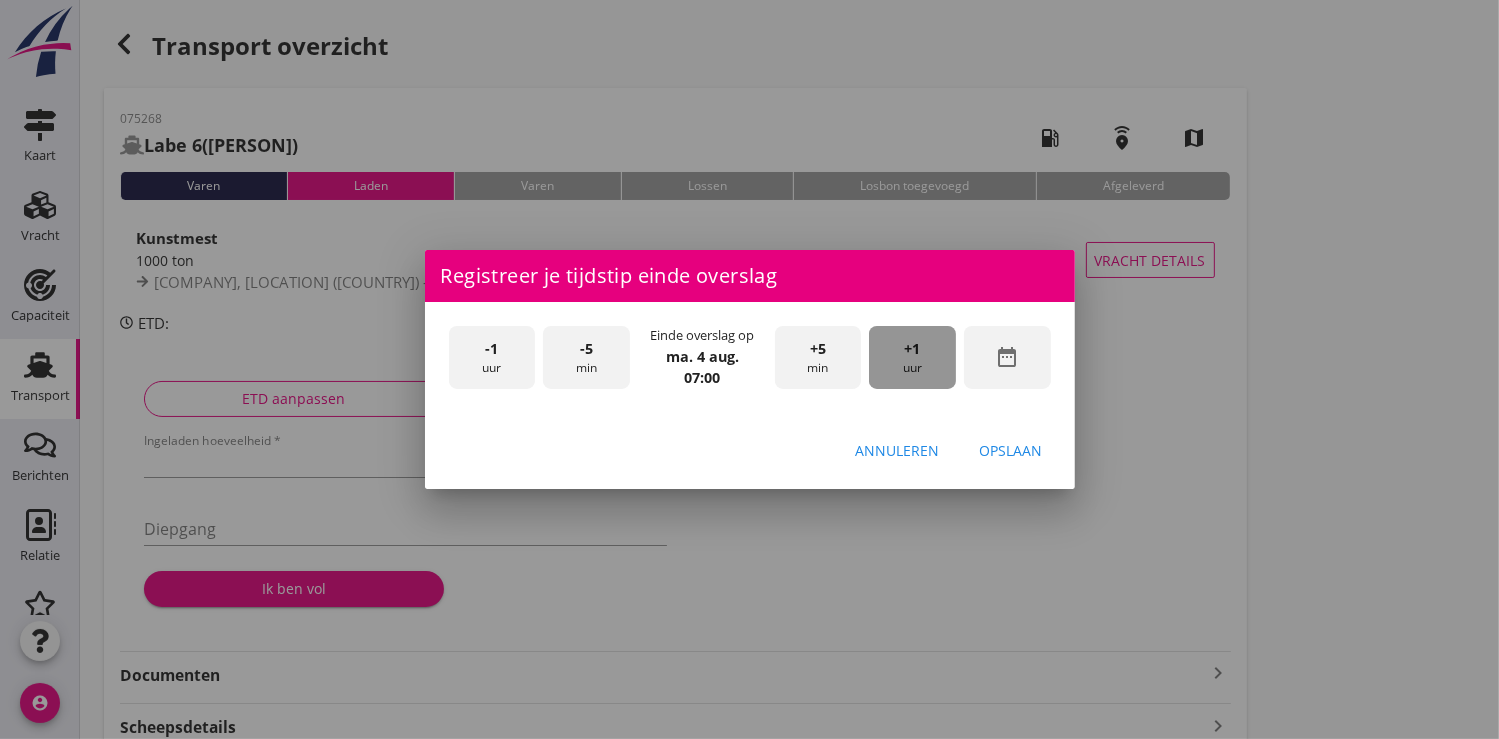 click on "+1  uur" at bounding box center (912, 357) 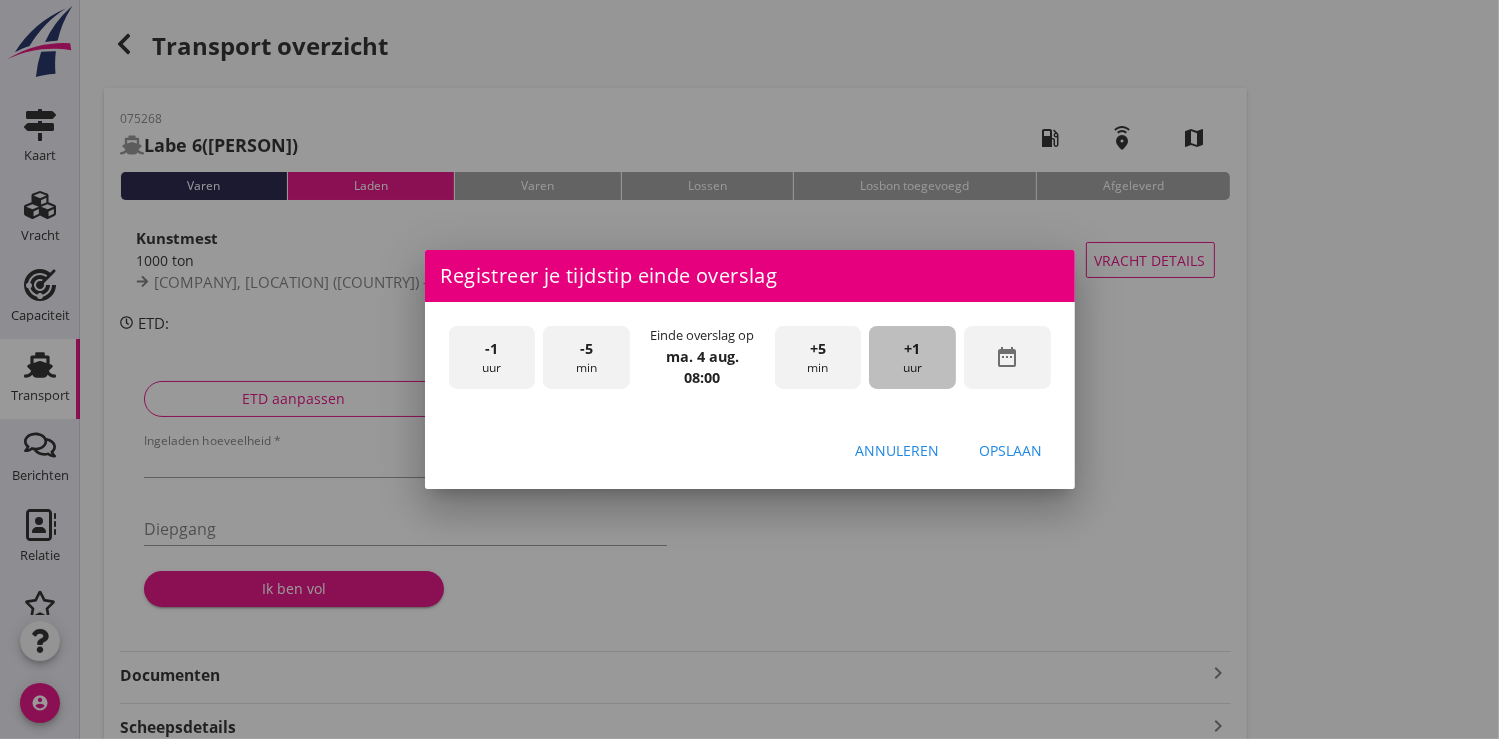 click on "+1  uur" at bounding box center (912, 357) 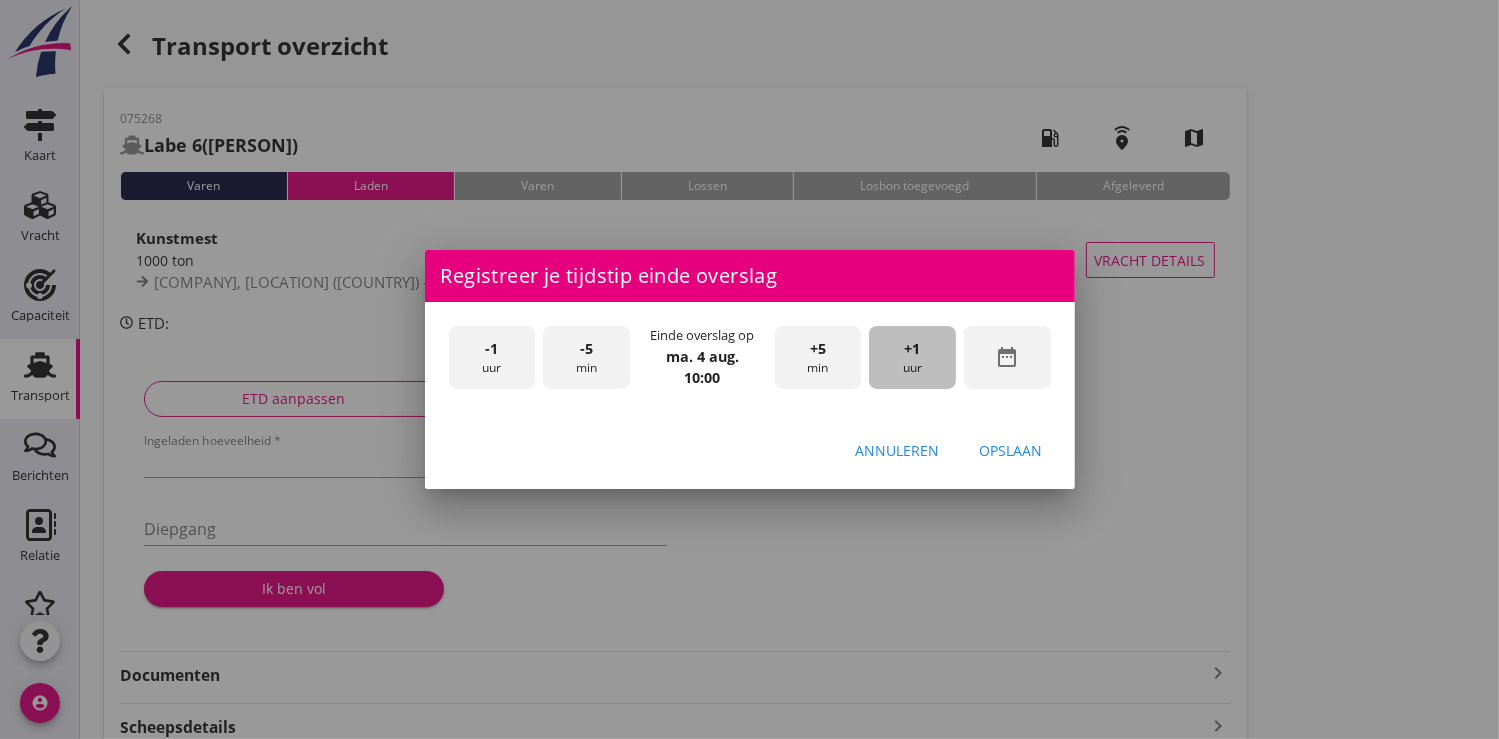 click on "+1  uur" at bounding box center (912, 357) 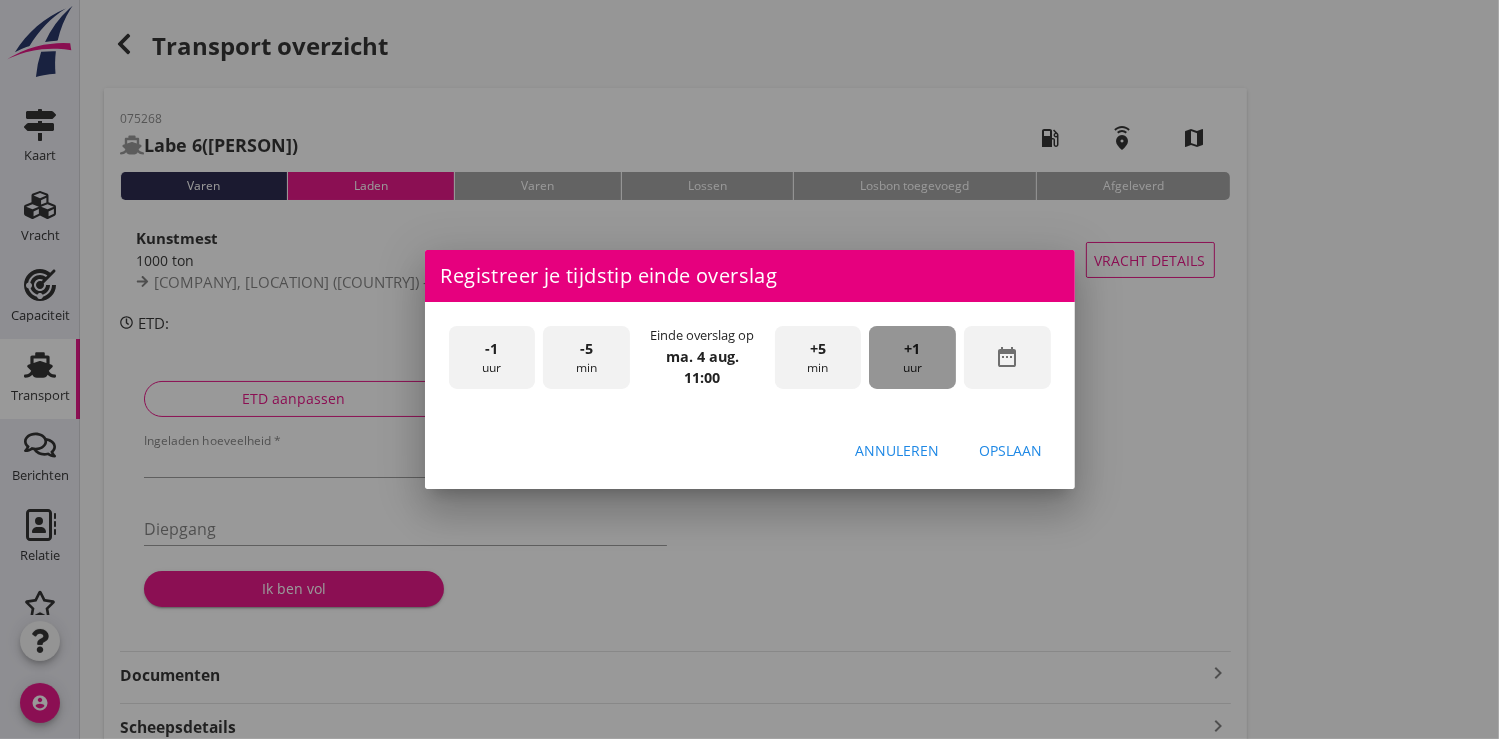 click on "+1  uur" at bounding box center [912, 357] 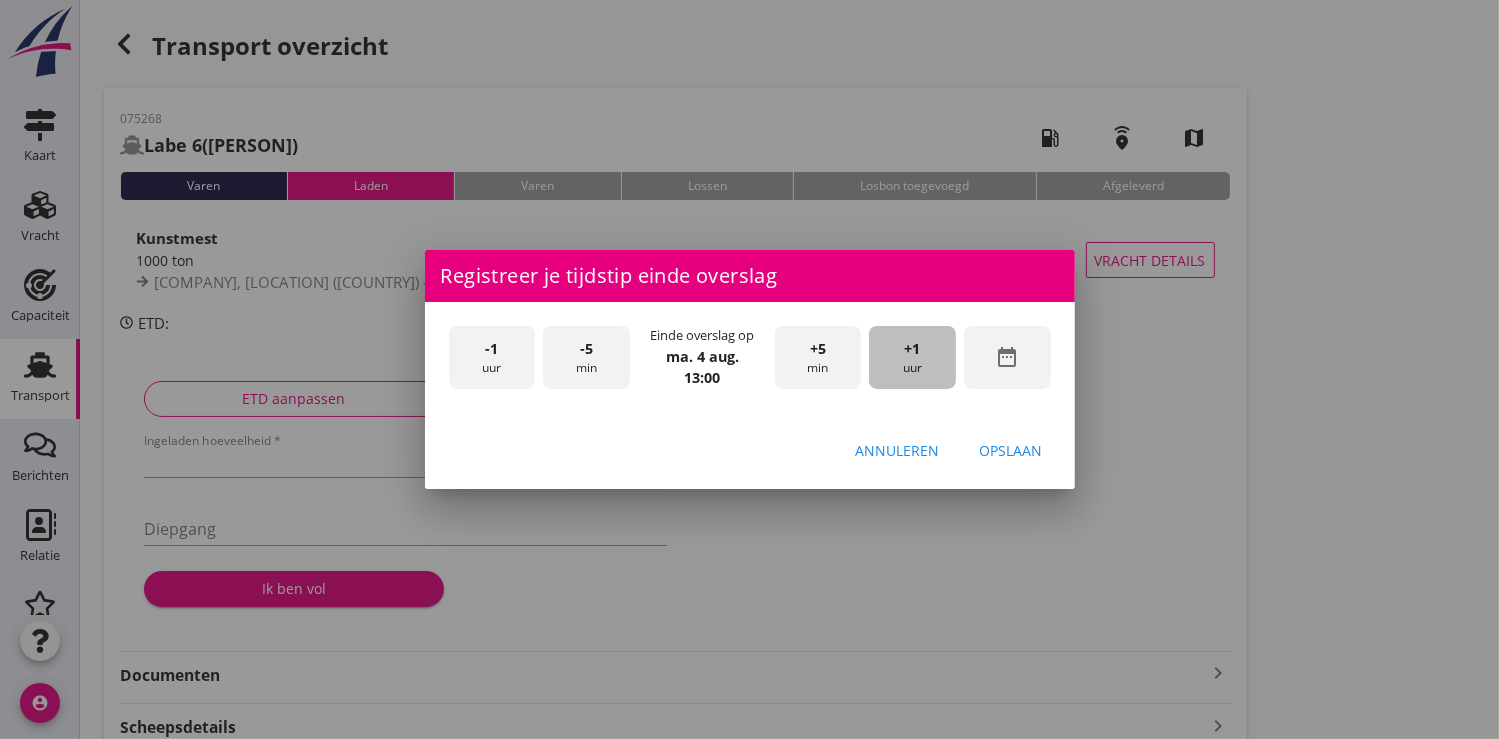 click on "+1  uur" at bounding box center (912, 357) 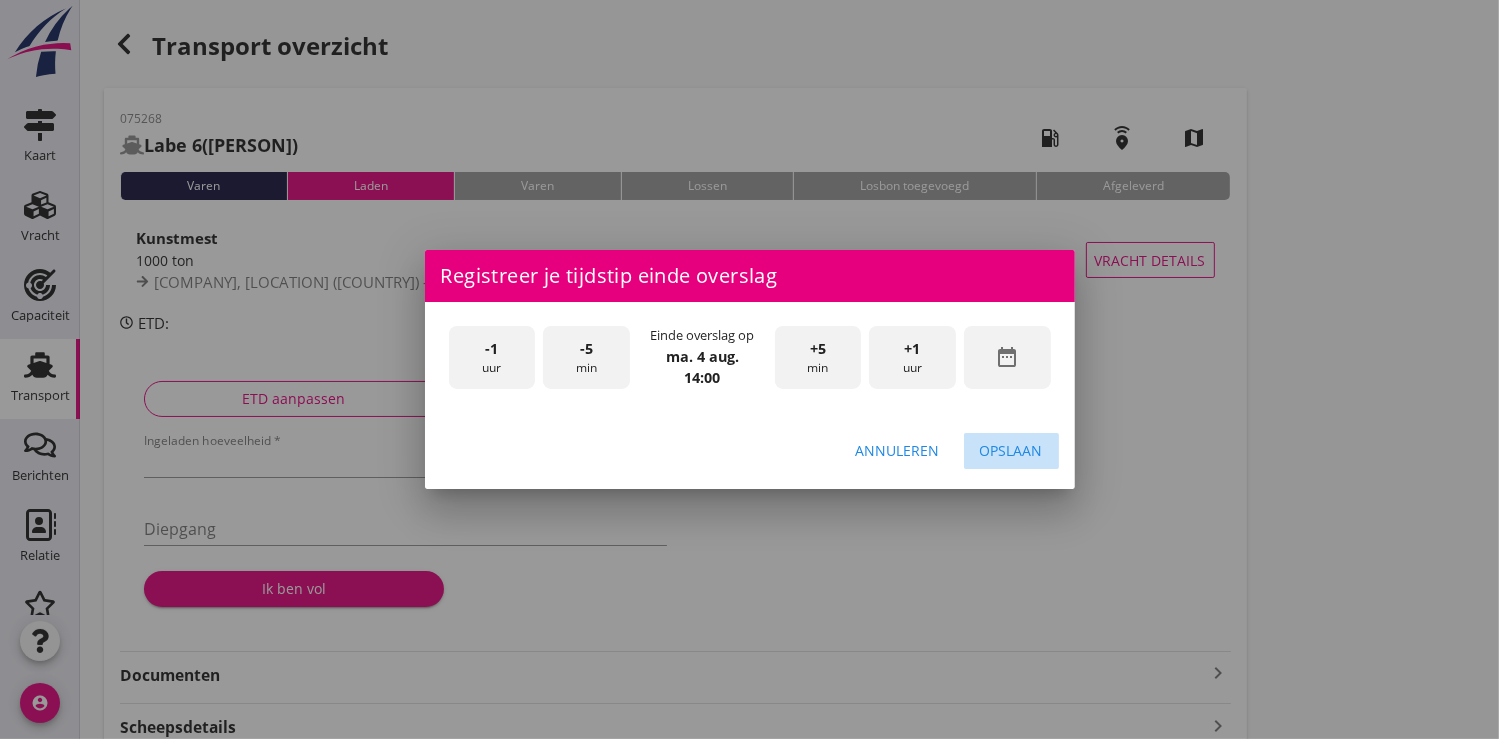 click on "Opslaan" at bounding box center [1011, 450] 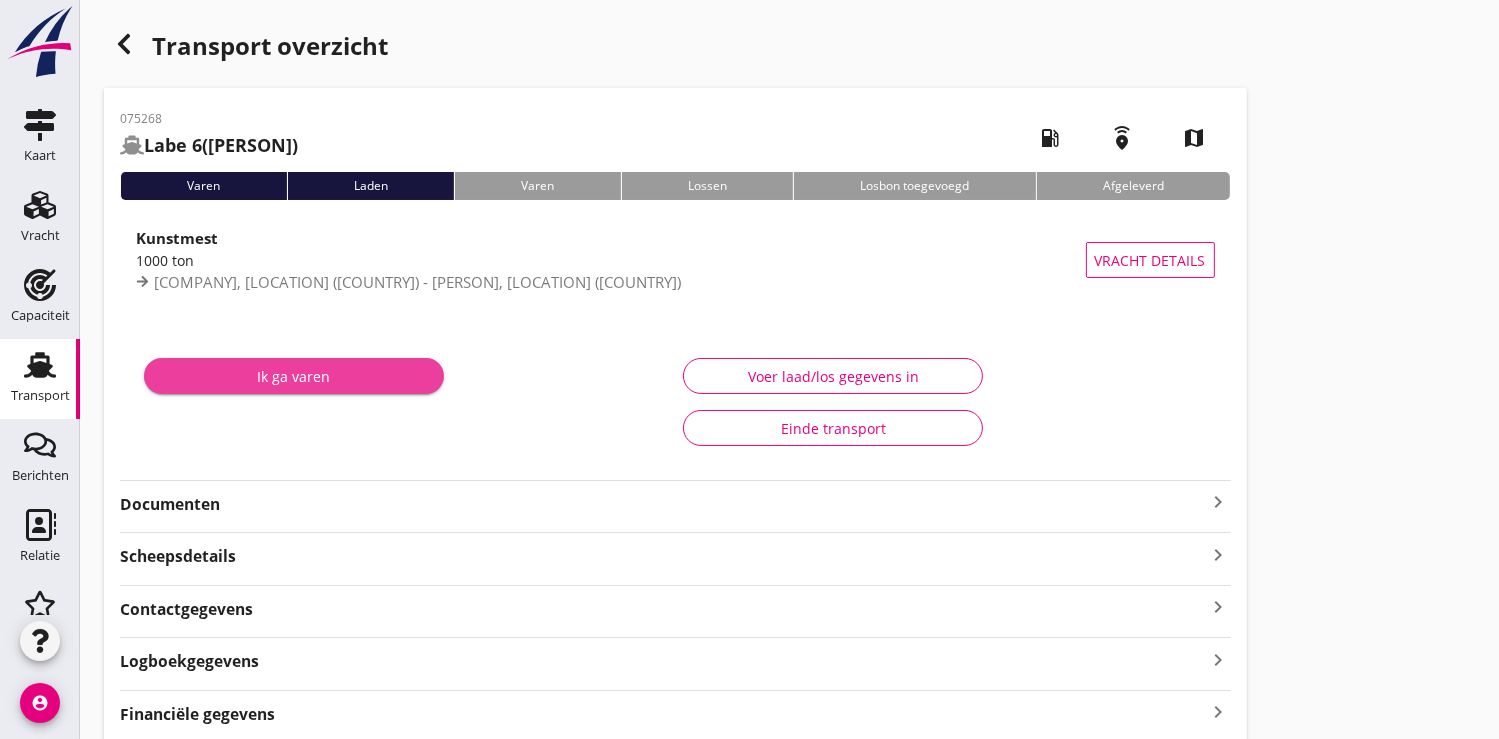 click on "Ik ga varen" at bounding box center [294, 376] 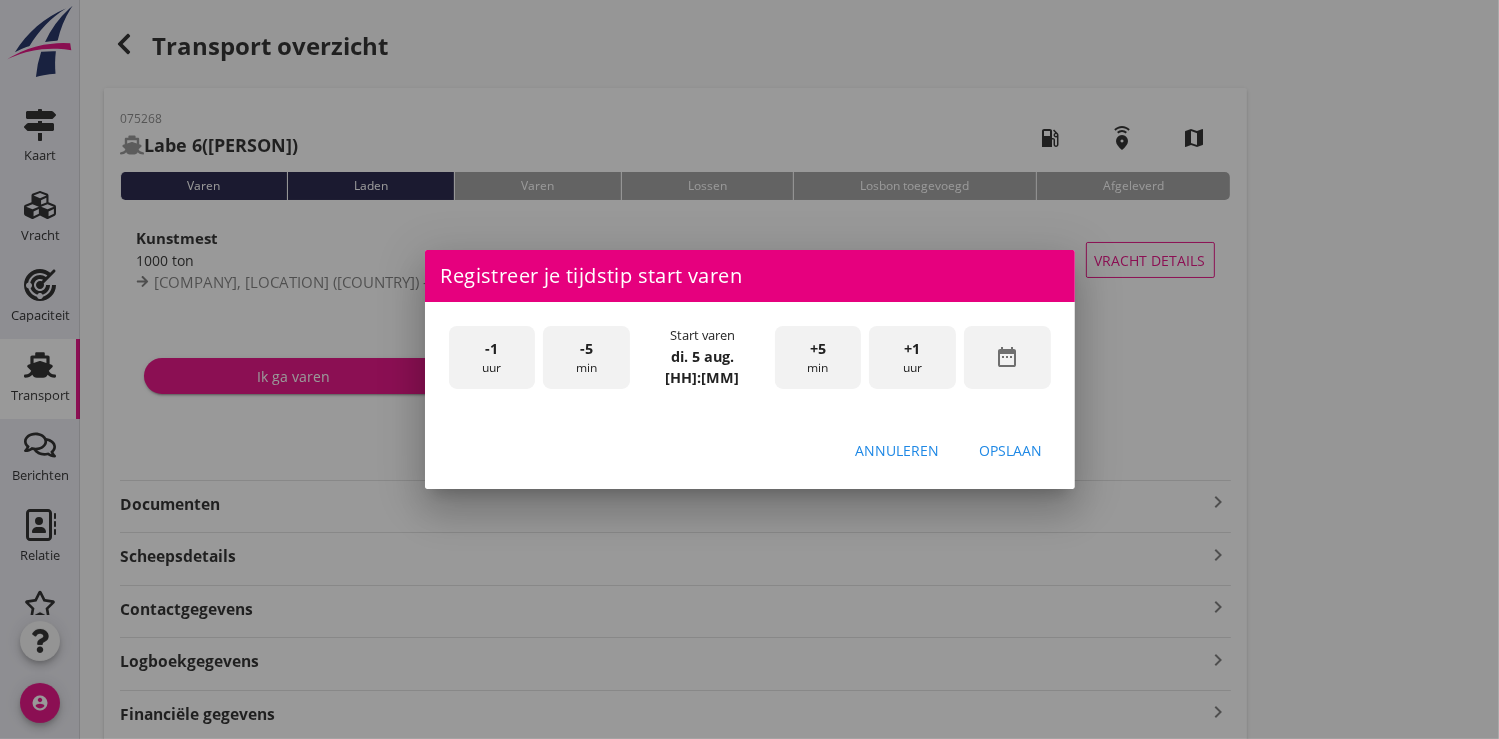 click on "date_range" at bounding box center [1007, 357] 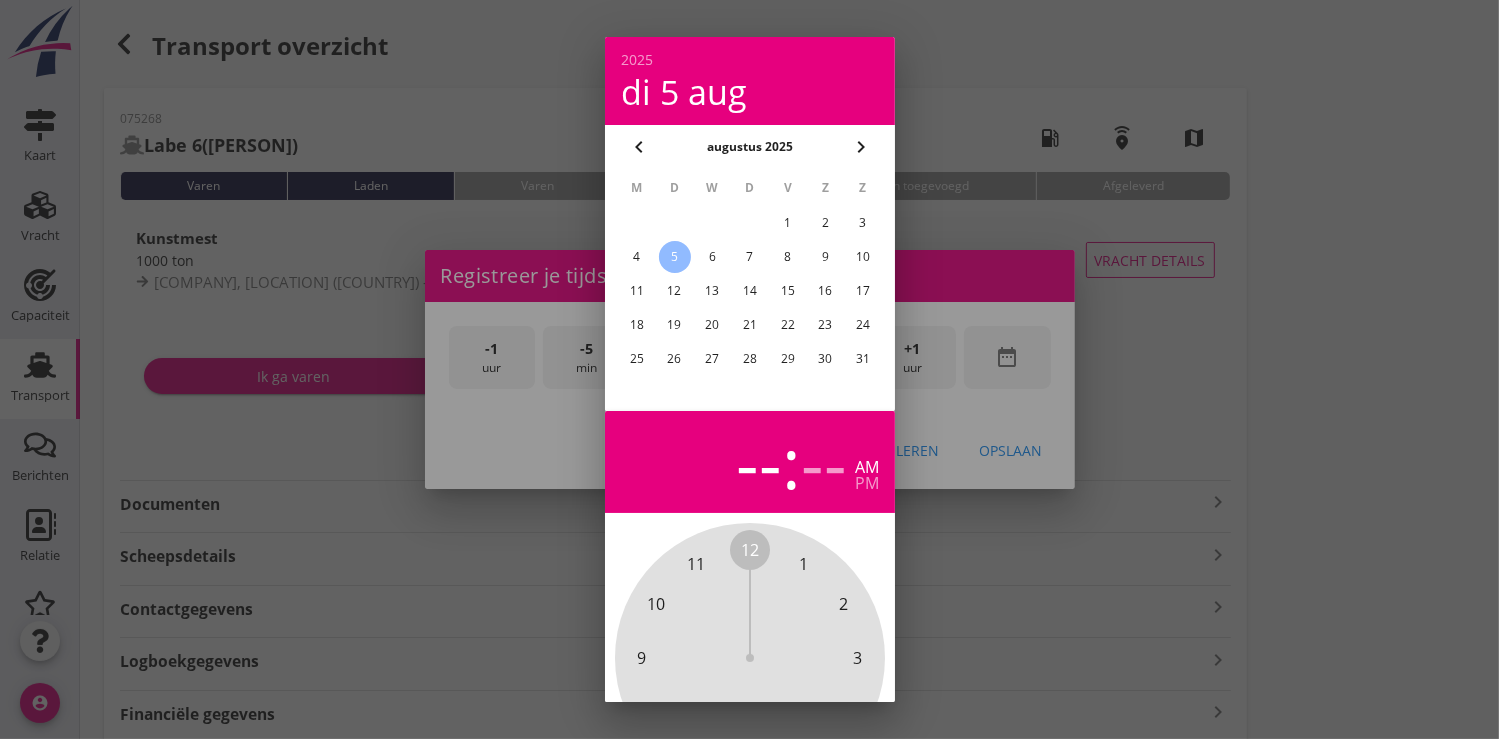 click on "4" at bounding box center [636, 257] 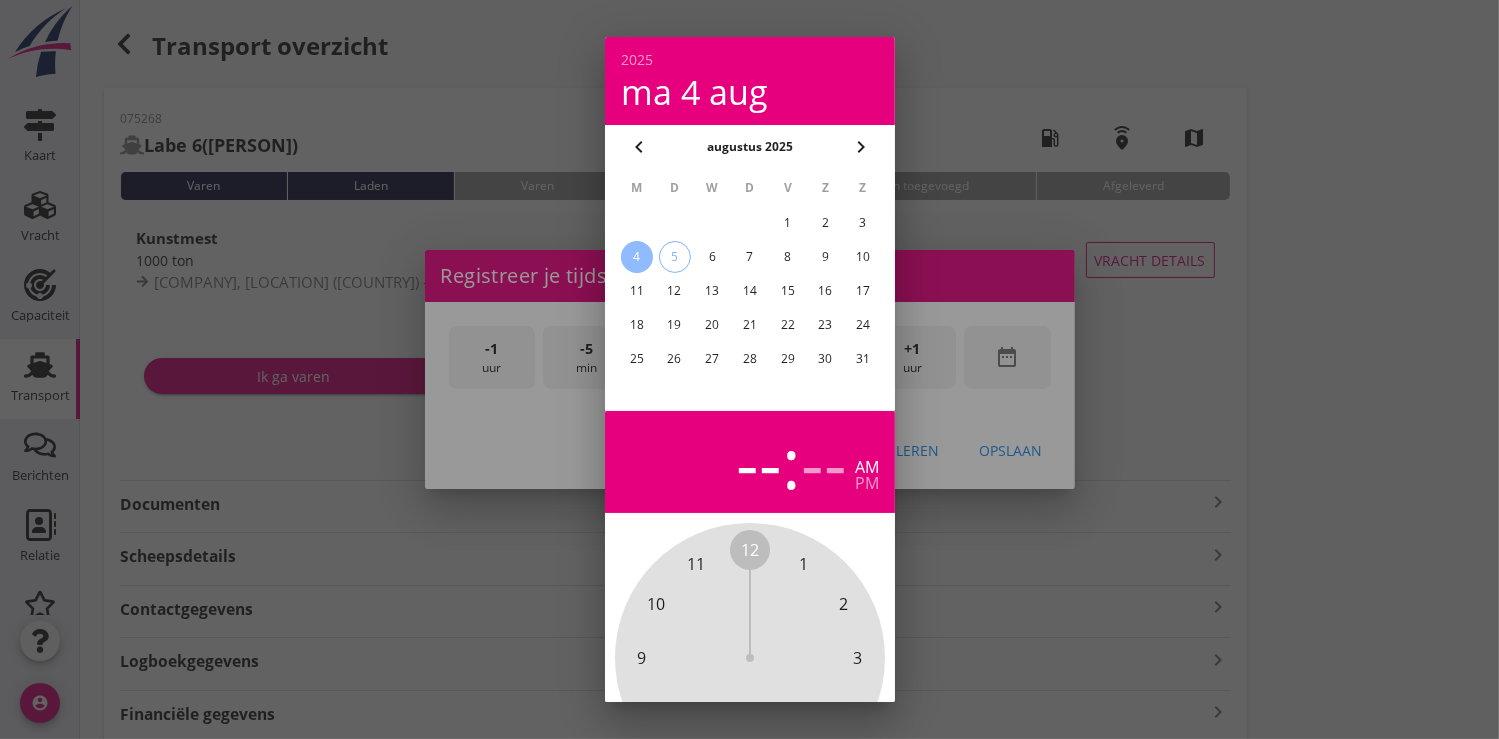 scroll, scrollTop: 185, scrollLeft: 0, axis: vertical 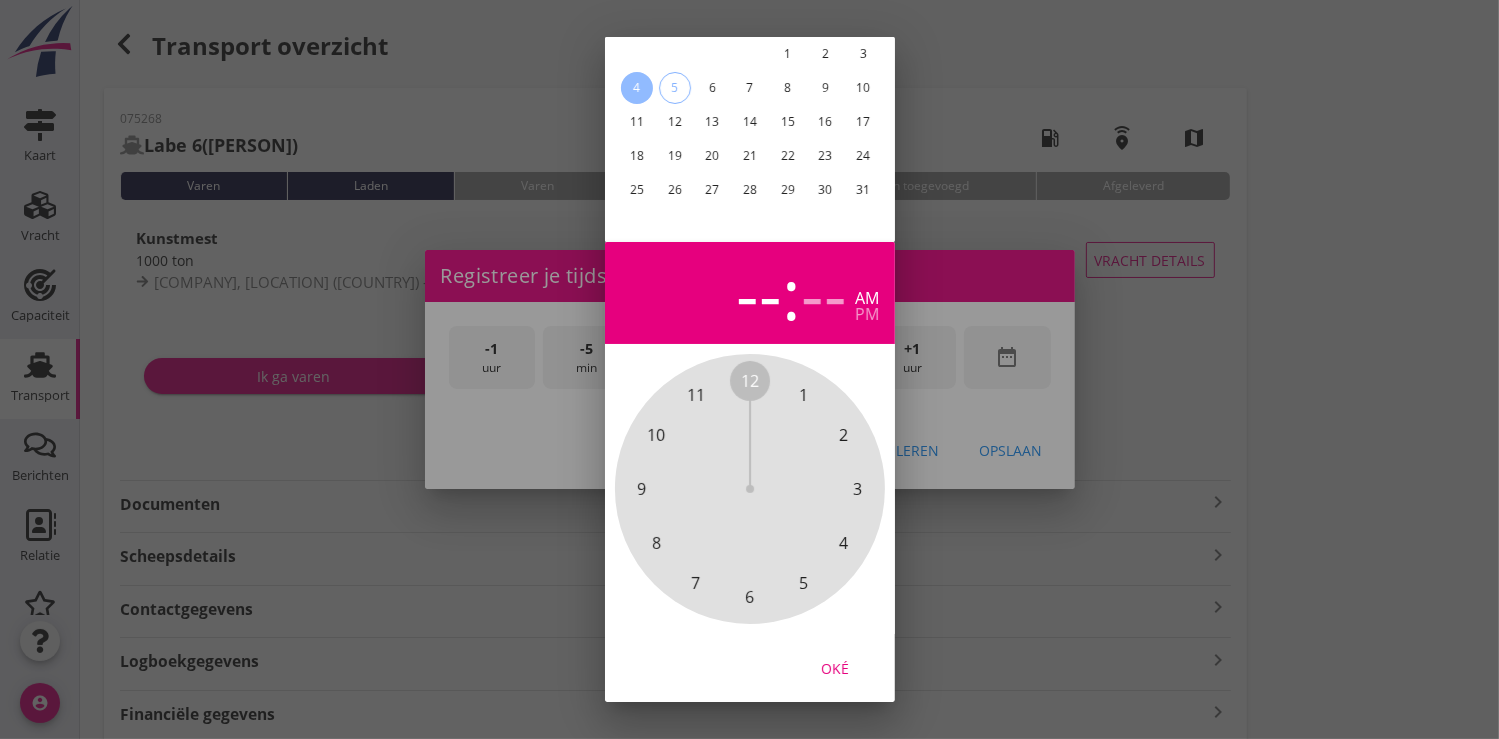 click on "Oké" at bounding box center [835, 667] 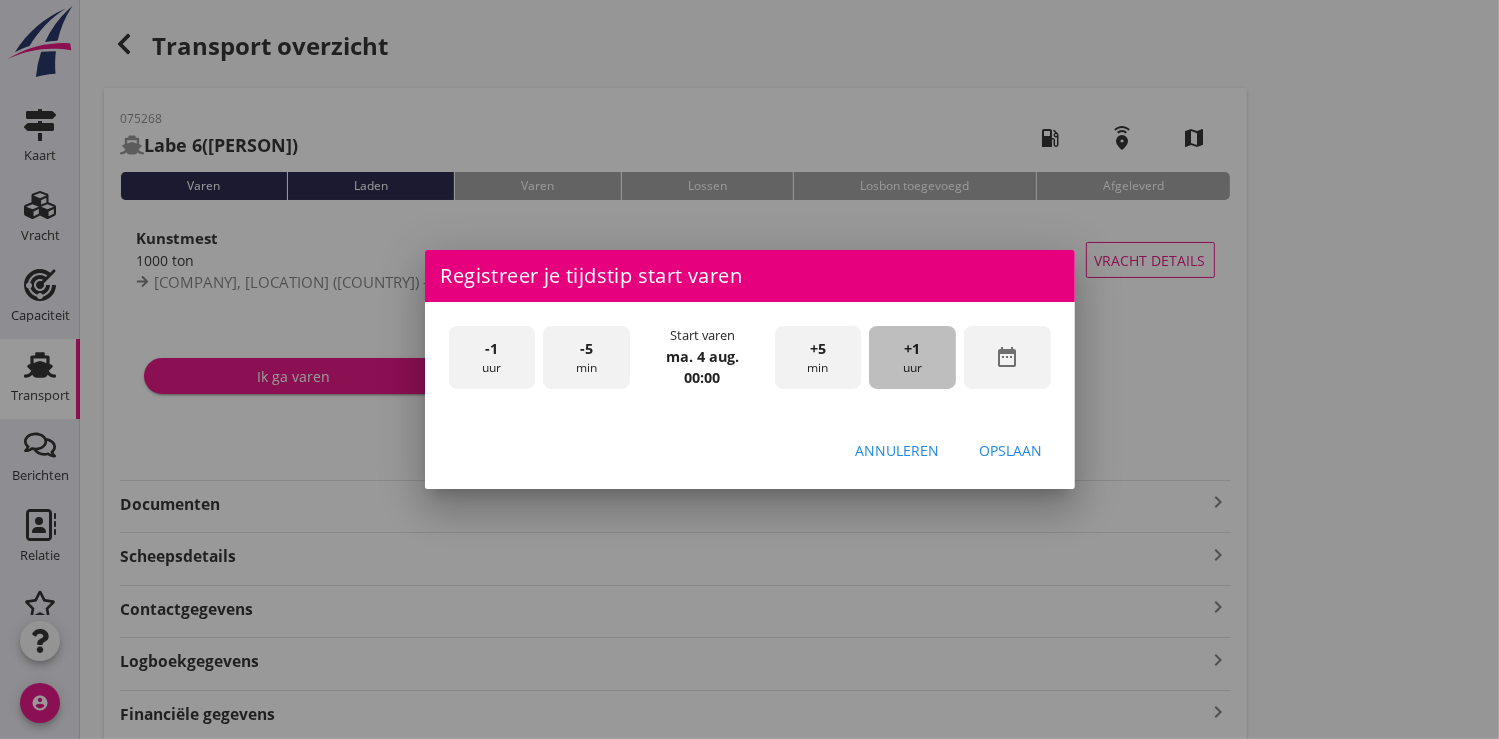 click on "+1  uur" at bounding box center (912, 357) 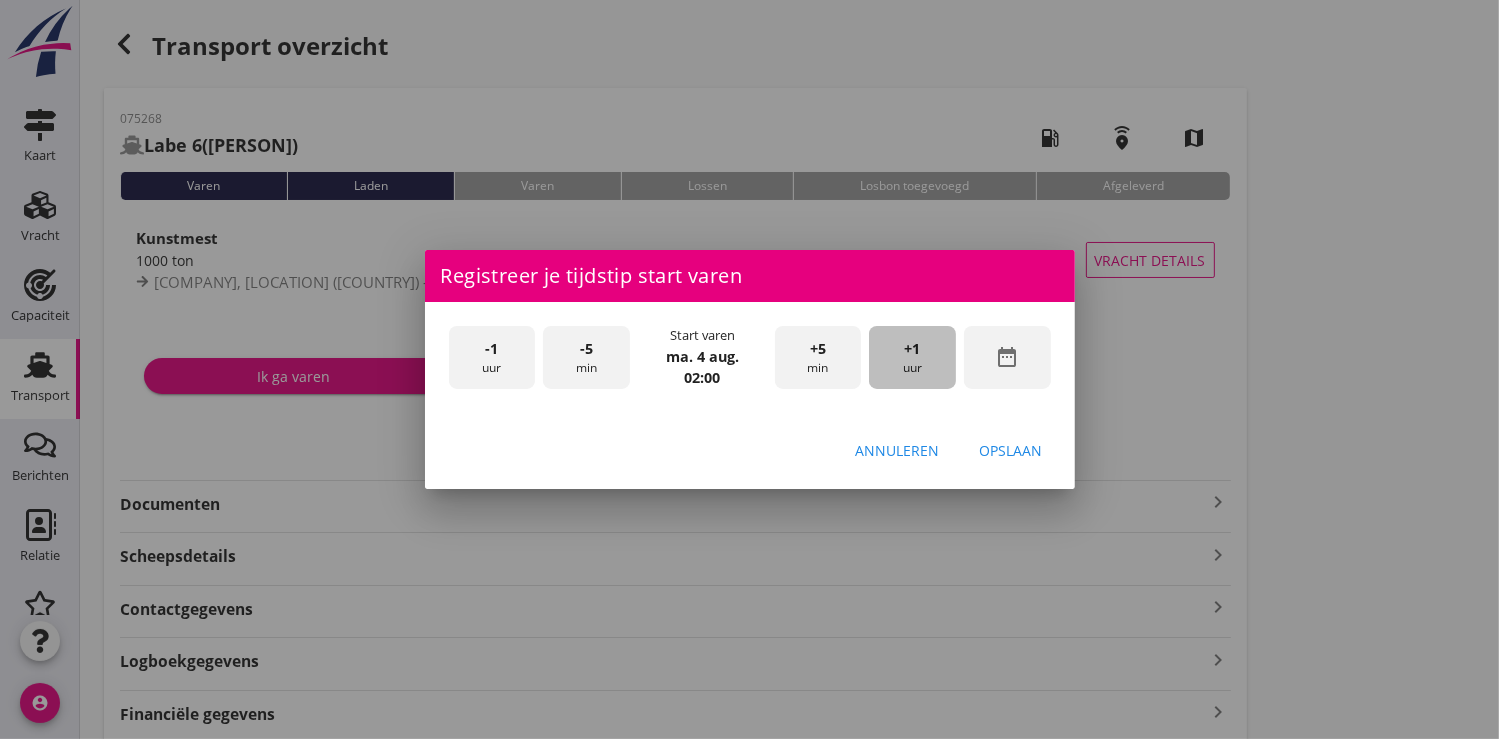 click on "+1  uur" at bounding box center (912, 357) 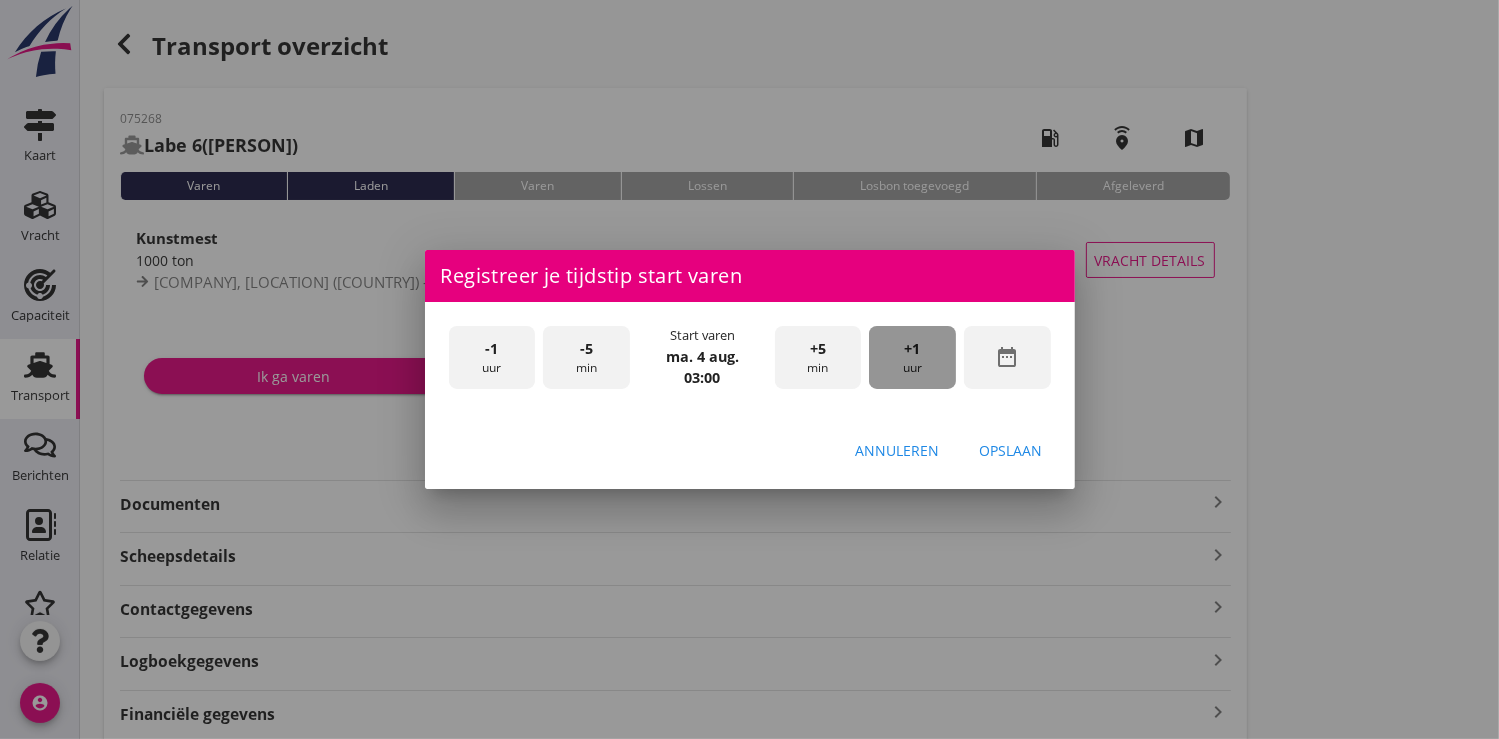 click on "+1  uur" at bounding box center (912, 357) 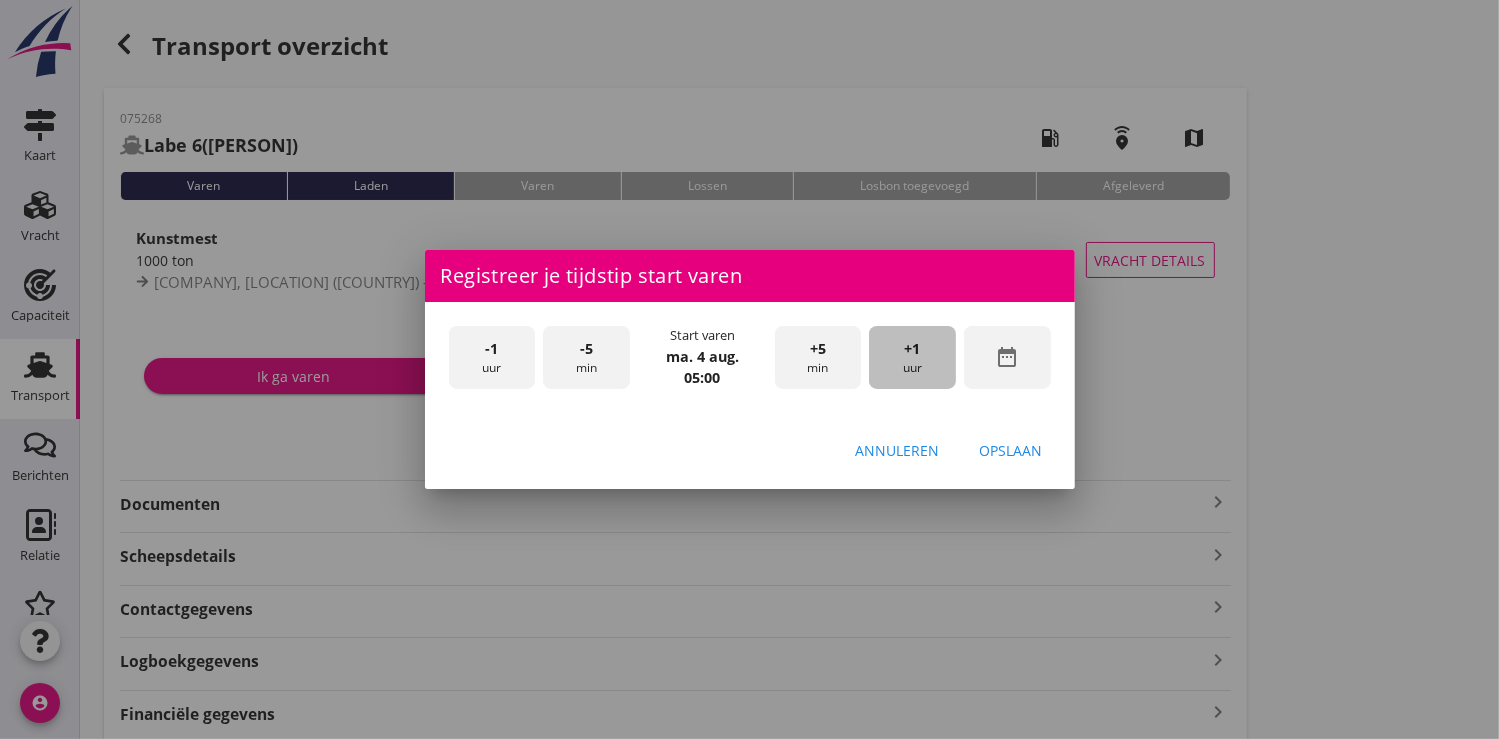 click on "+1  uur" at bounding box center [912, 357] 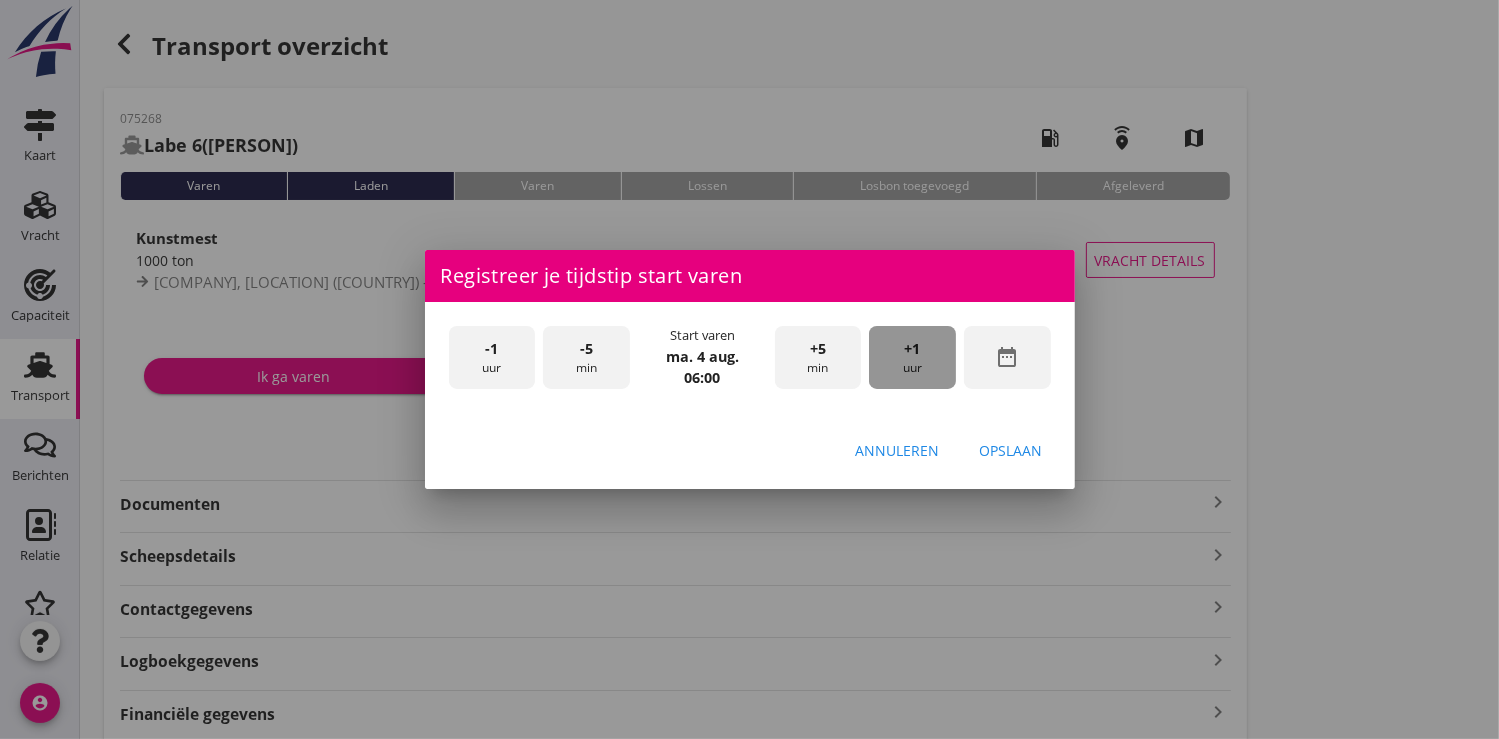 click on "+1  uur" at bounding box center [912, 357] 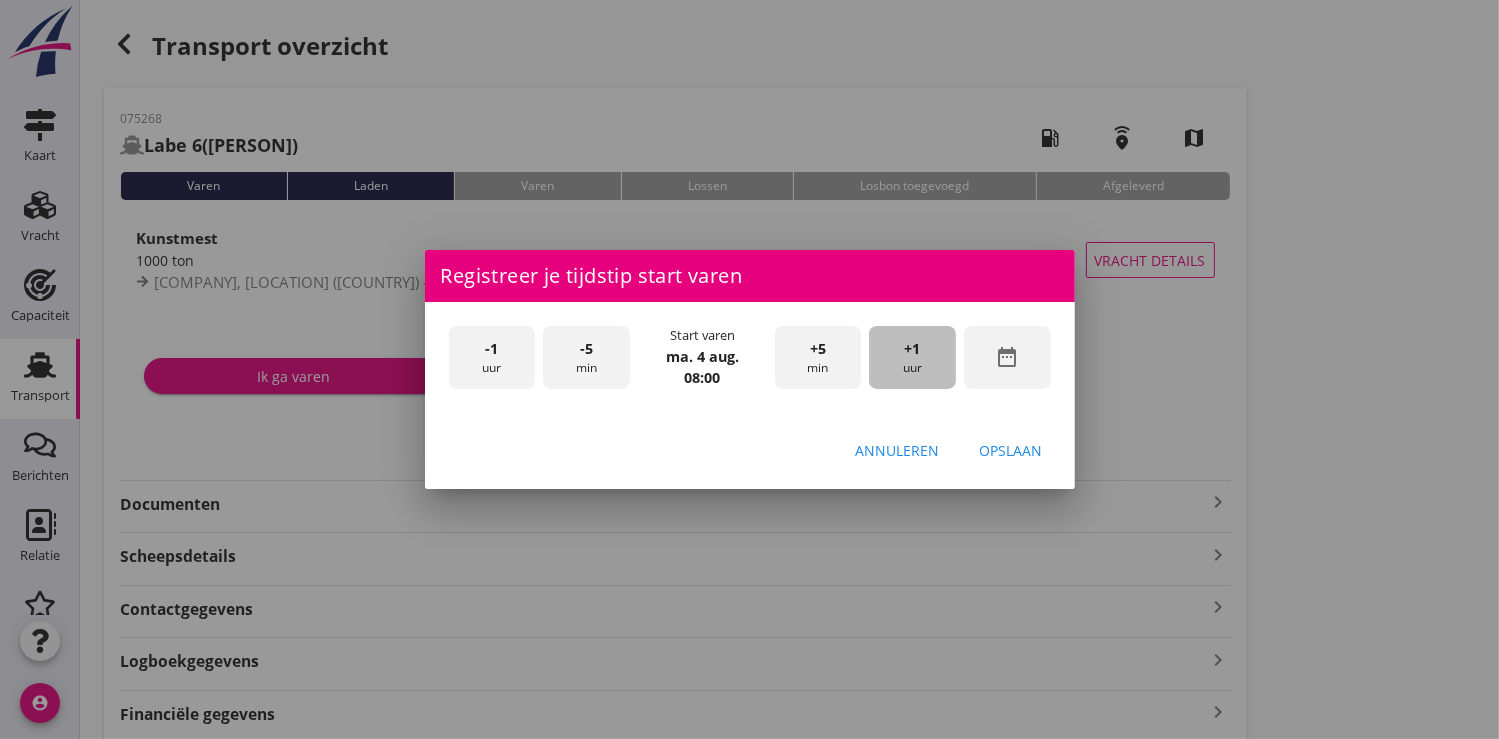 click on "+1  uur" at bounding box center (912, 357) 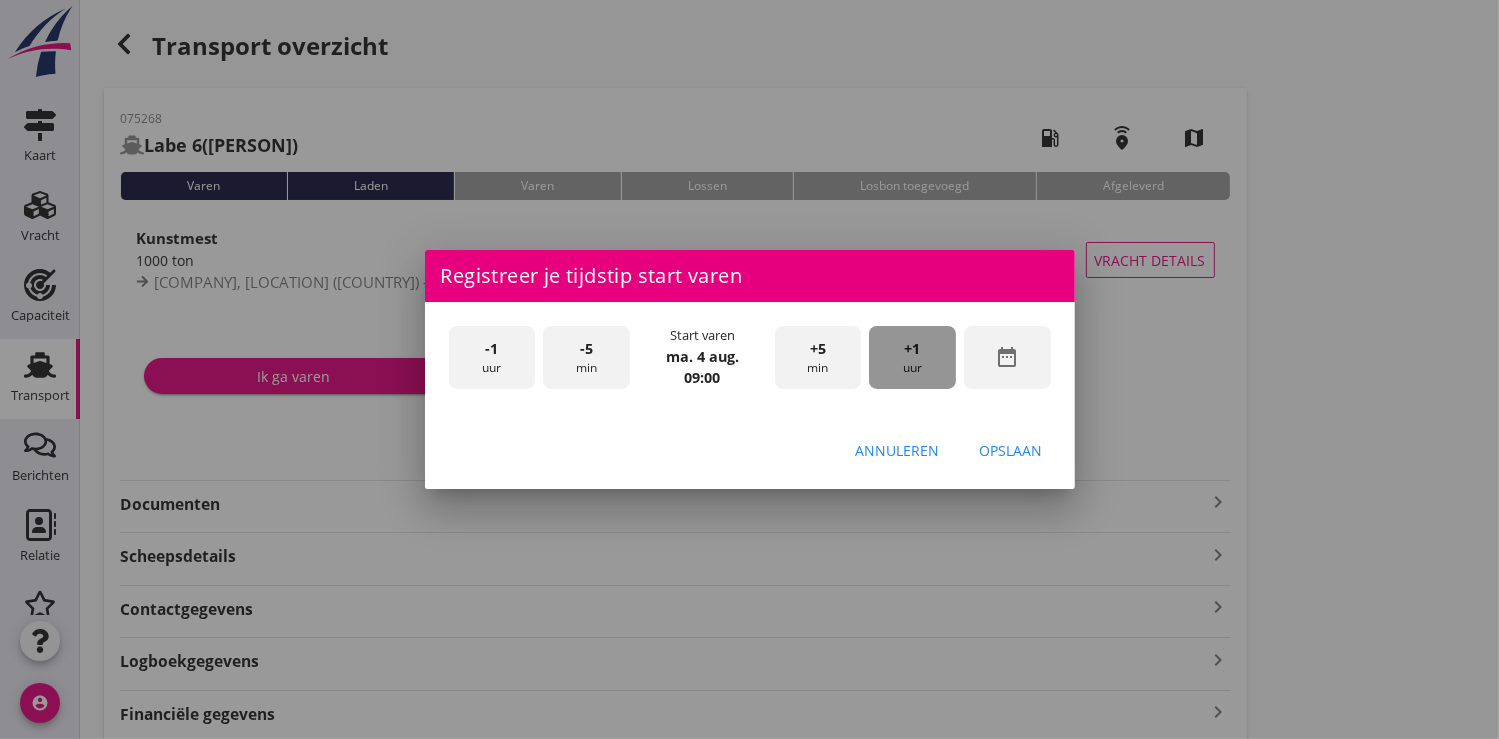 click on "+1  uur" at bounding box center [912, 357] 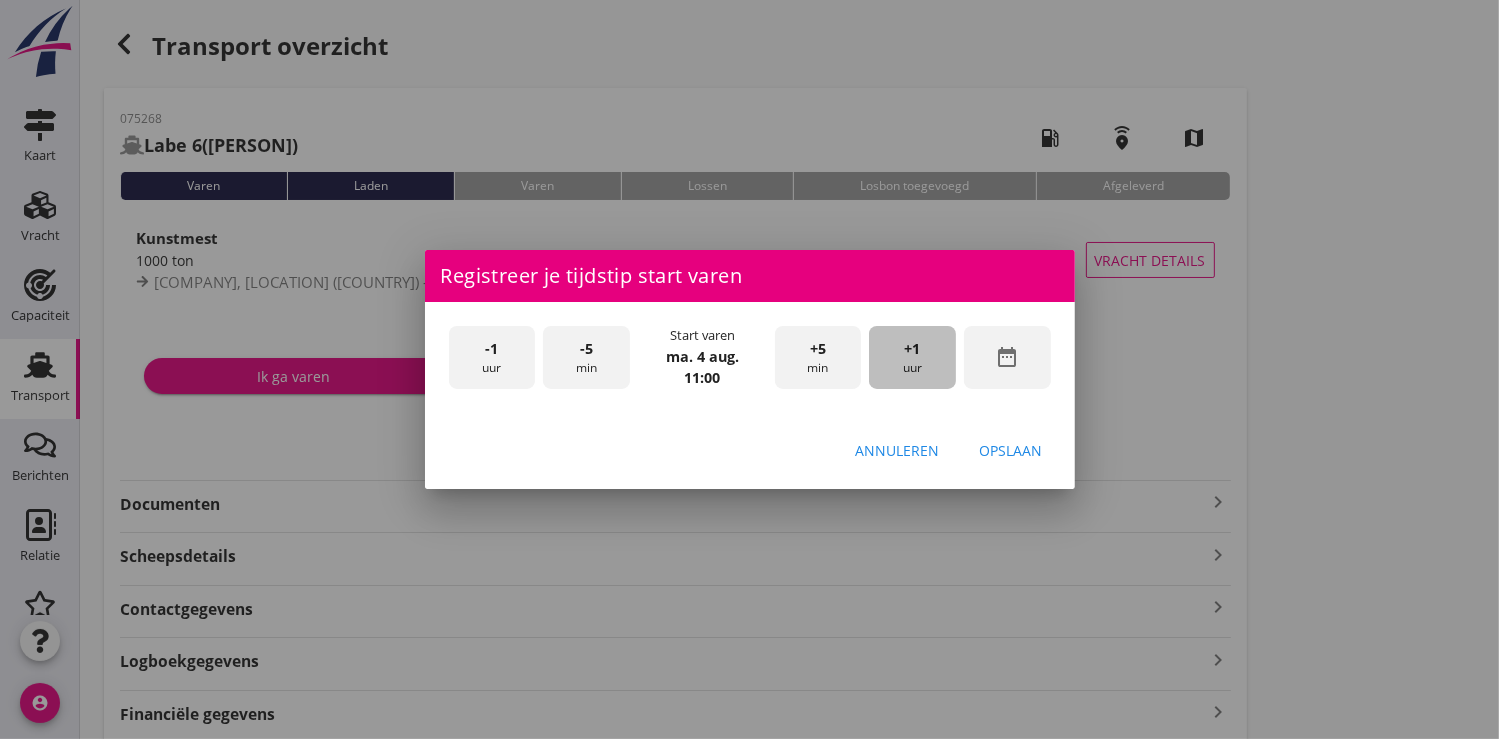 click on "+1  uur" at bounding box center [912, 357] 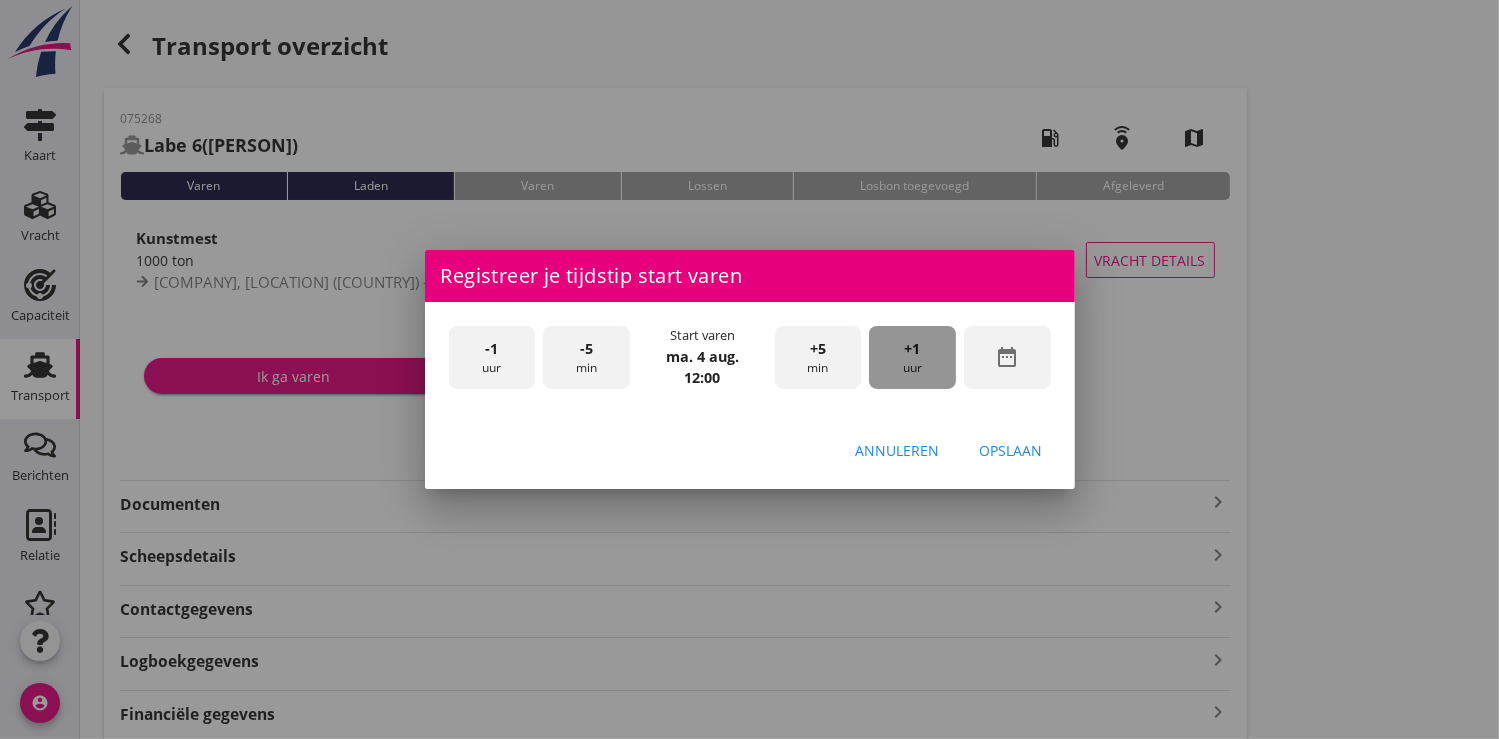 click on "+1  uur" at bounding box center (912, 357) 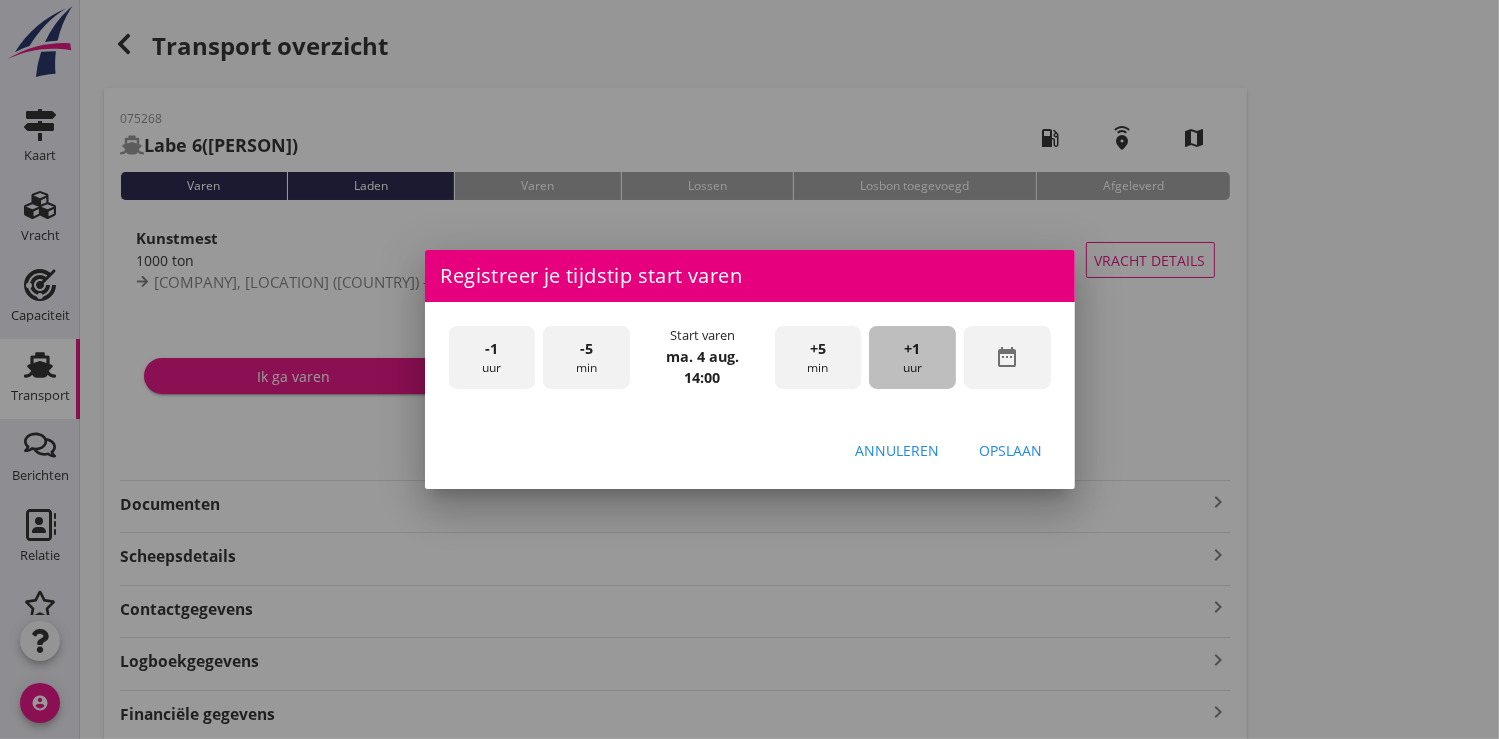click on "+1  uur" at bounding box center [912, 357] 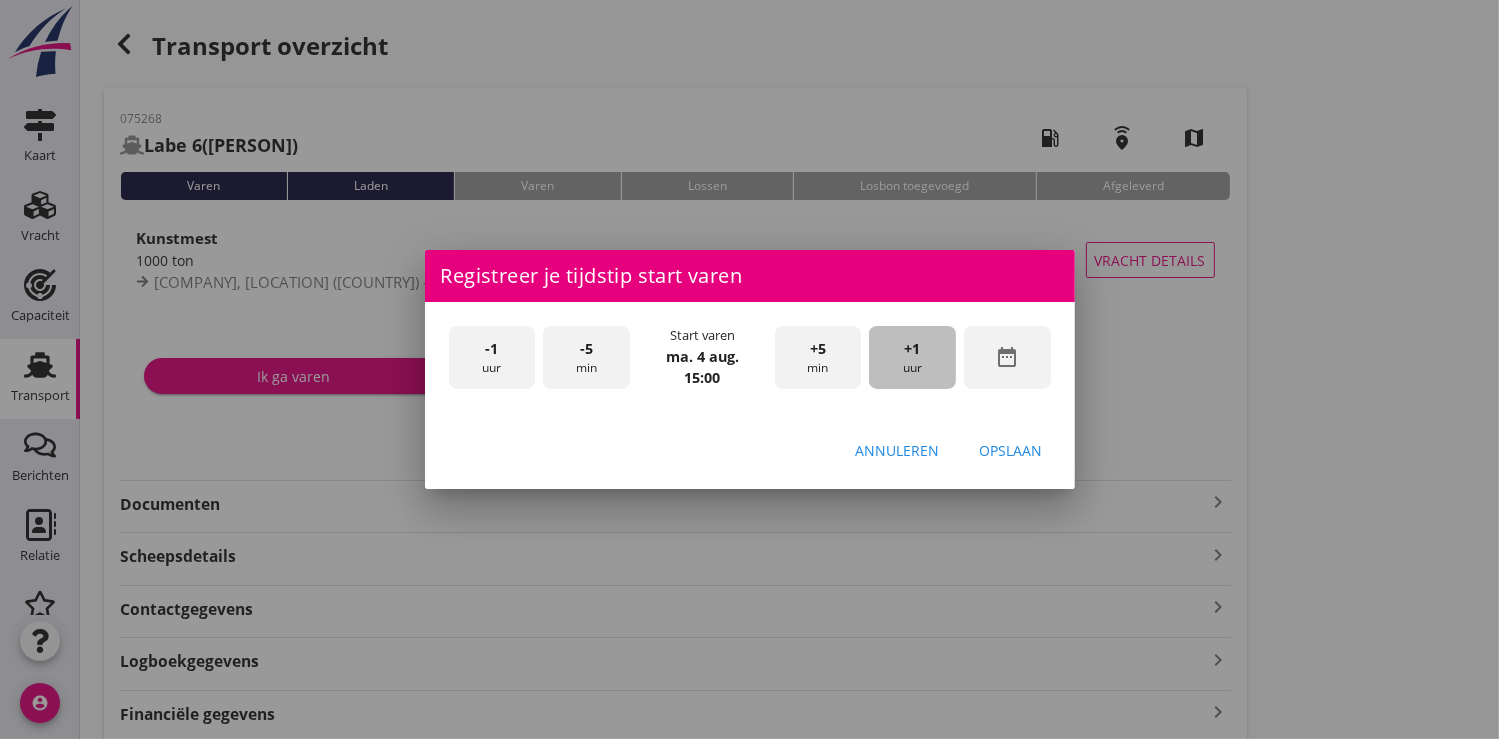 click on "+1  uur" at bounding box center (912, 357) 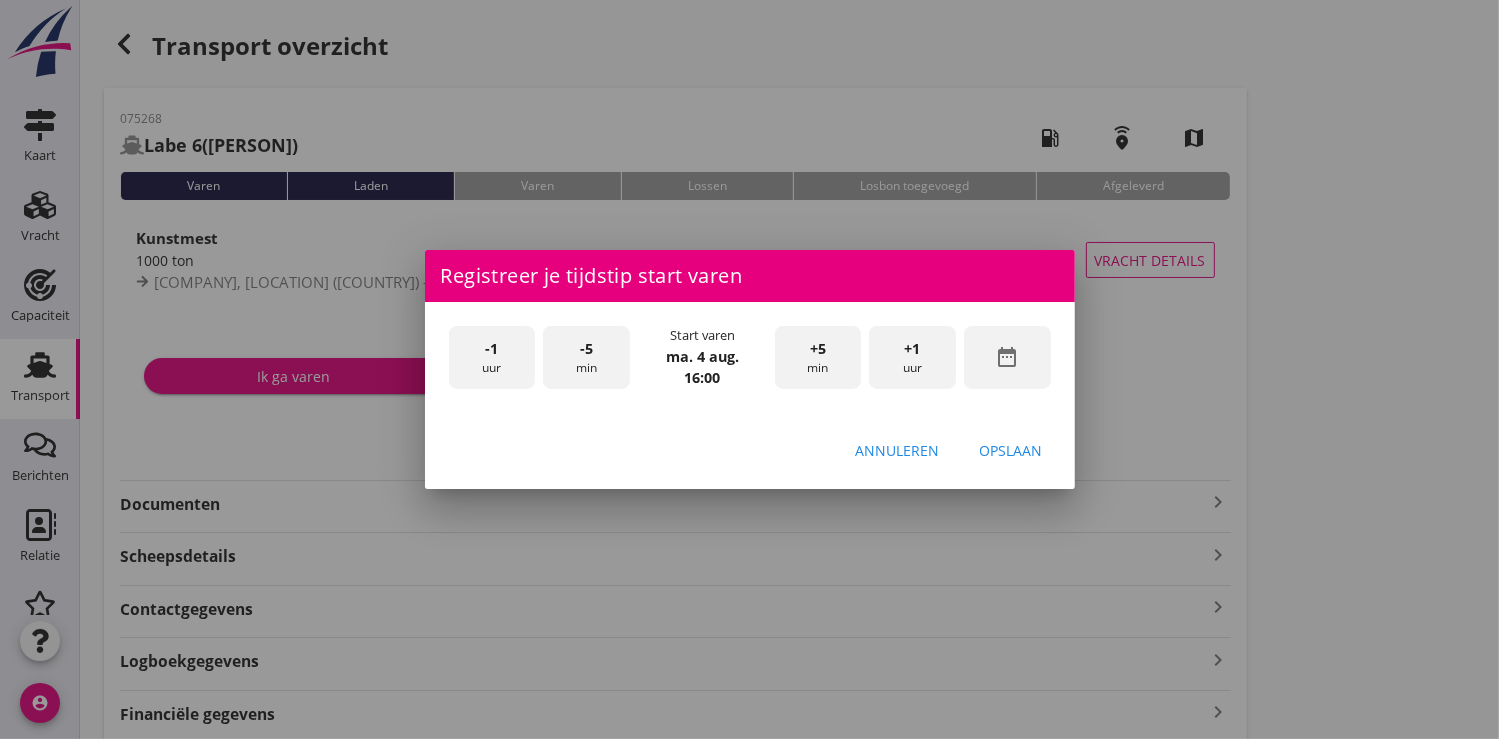 click on "Opslaan" at bounding box center (1011, 450) 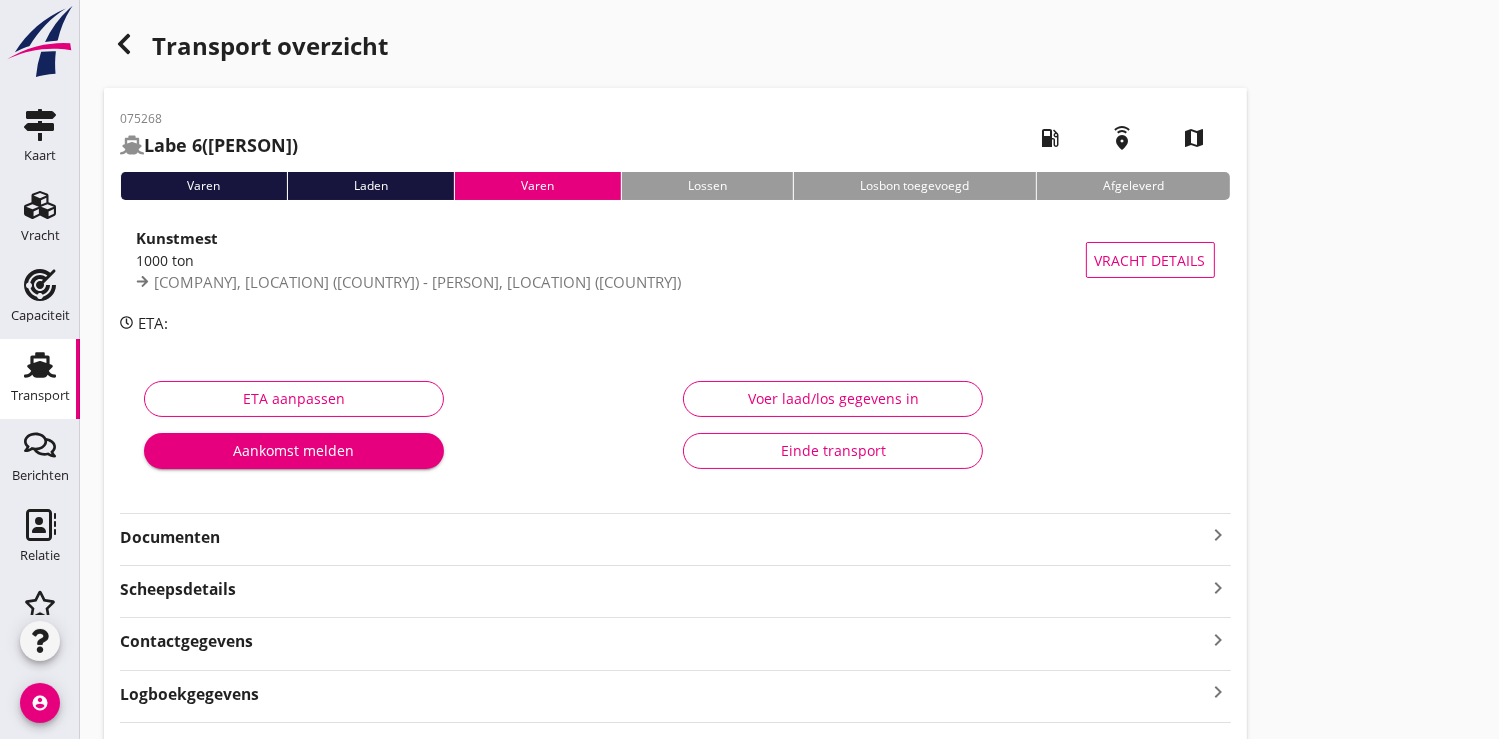 click on "Documenten" at bounding box center [663, 537] 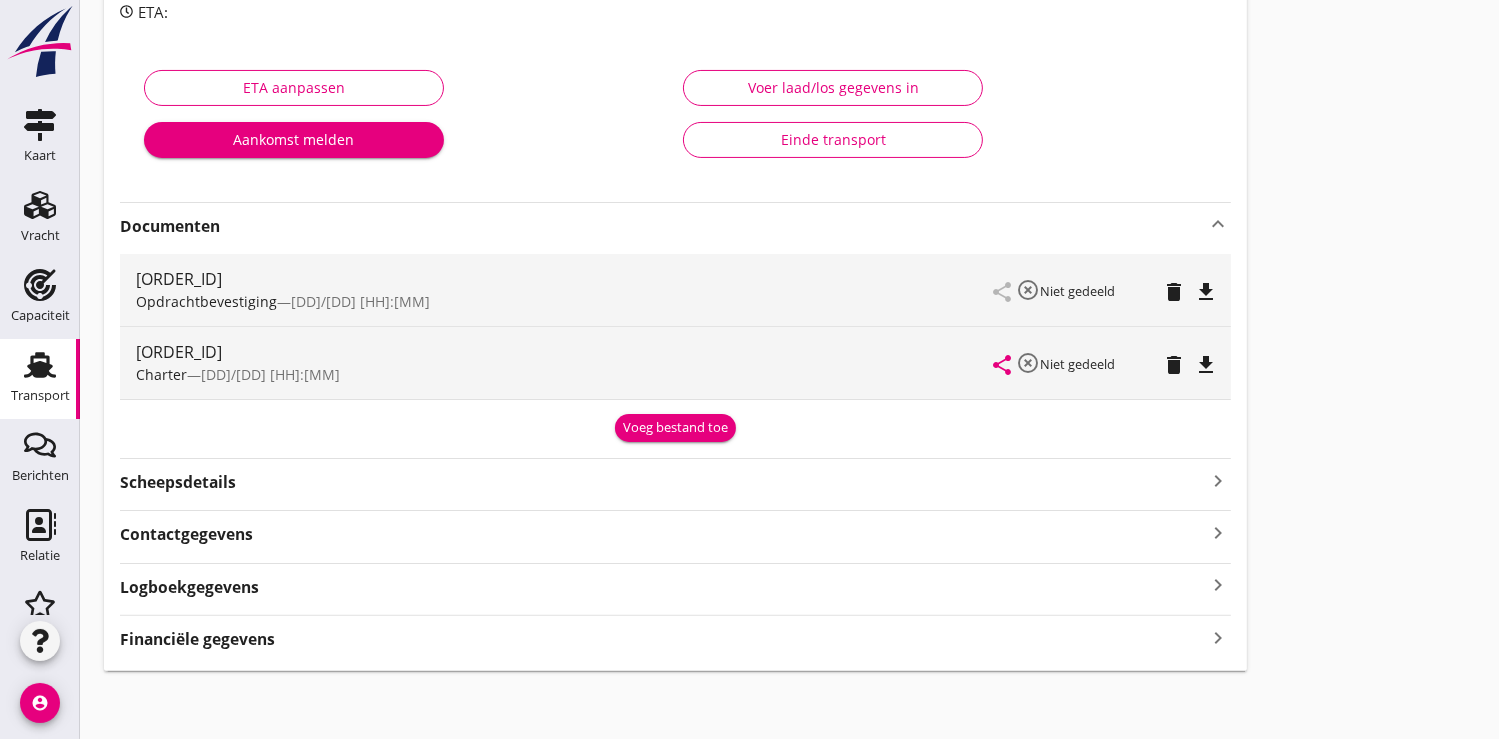 scroll, scrollTop: 314, scrollLeft: 0, axis: vertical 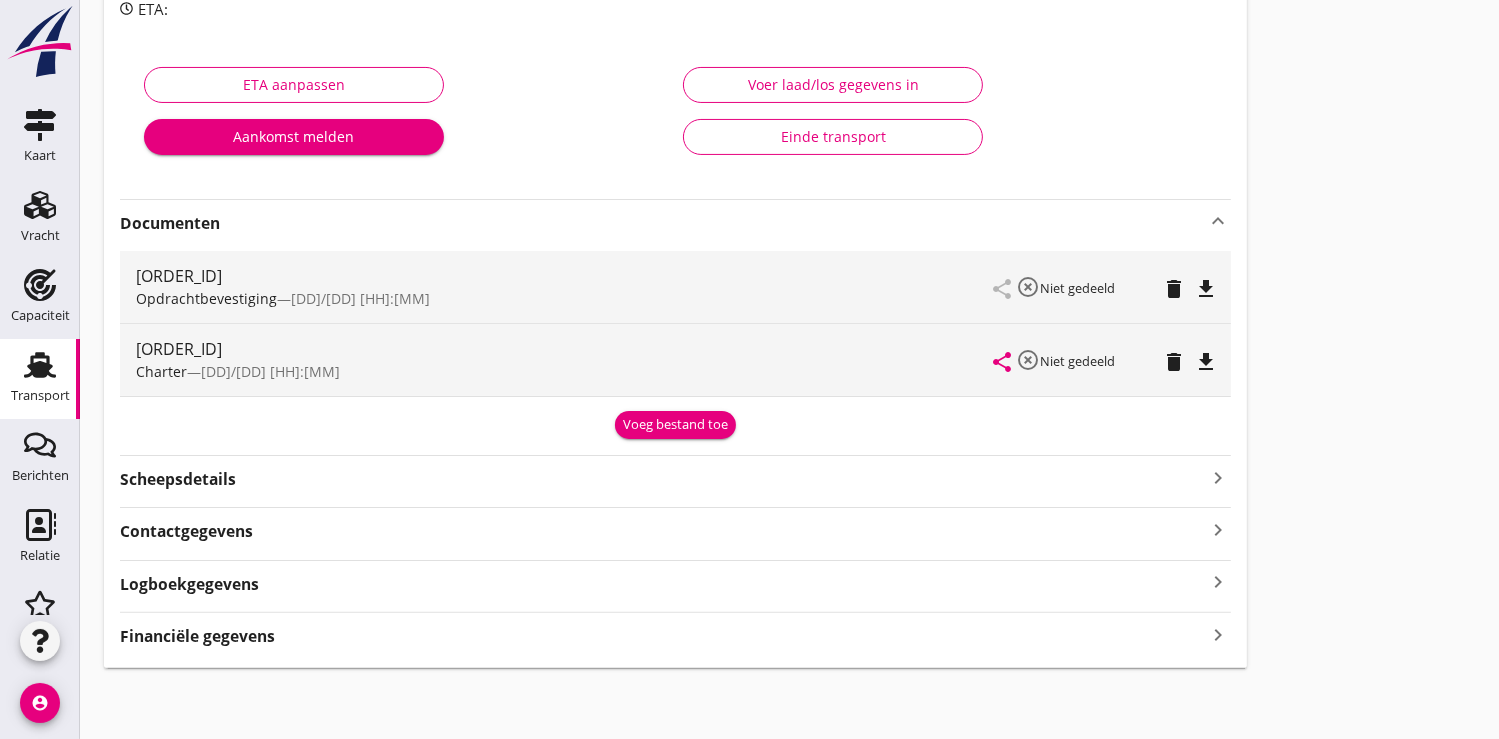 click on "Voeg bestand toe" at bounding box center (675, 425) 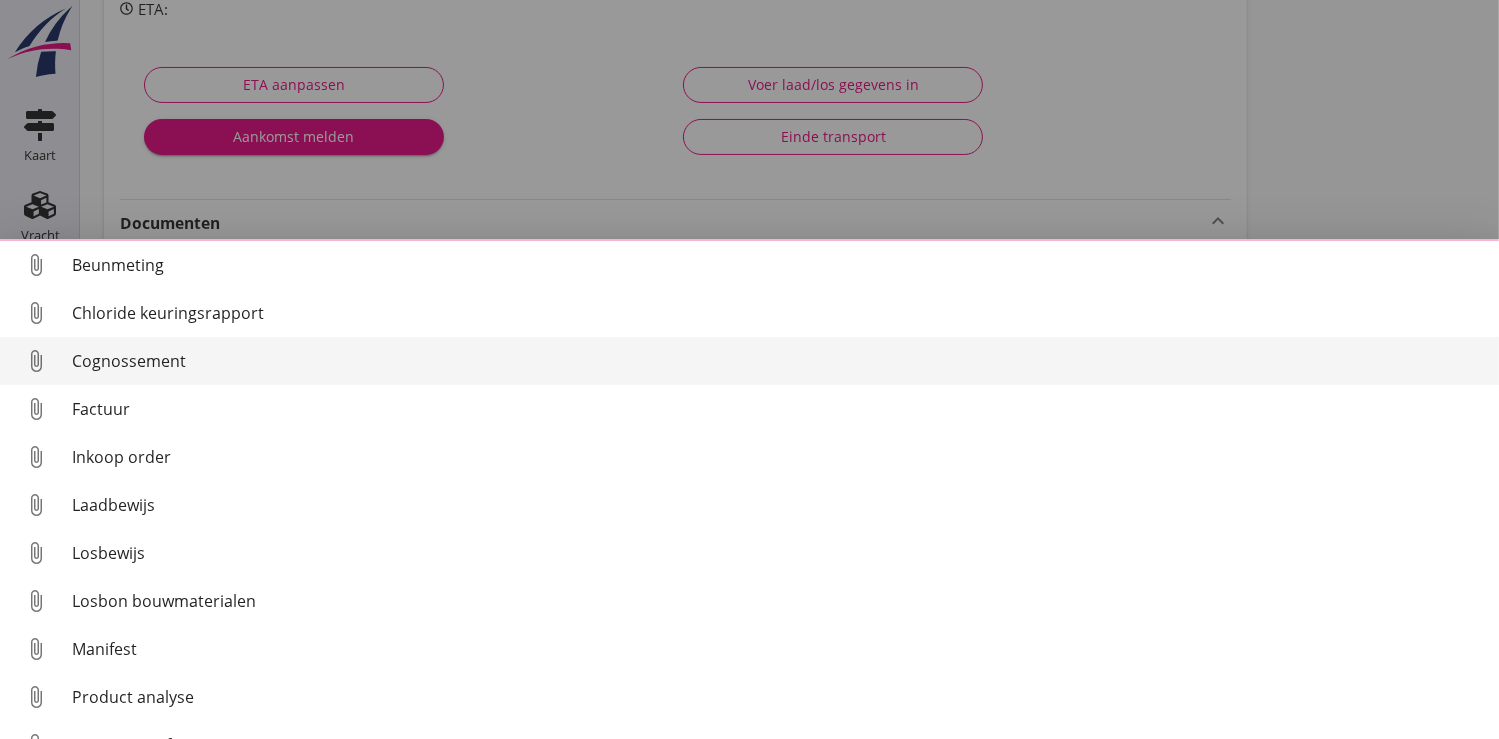 click on "Cognossement" at bounding box center (777, 361) 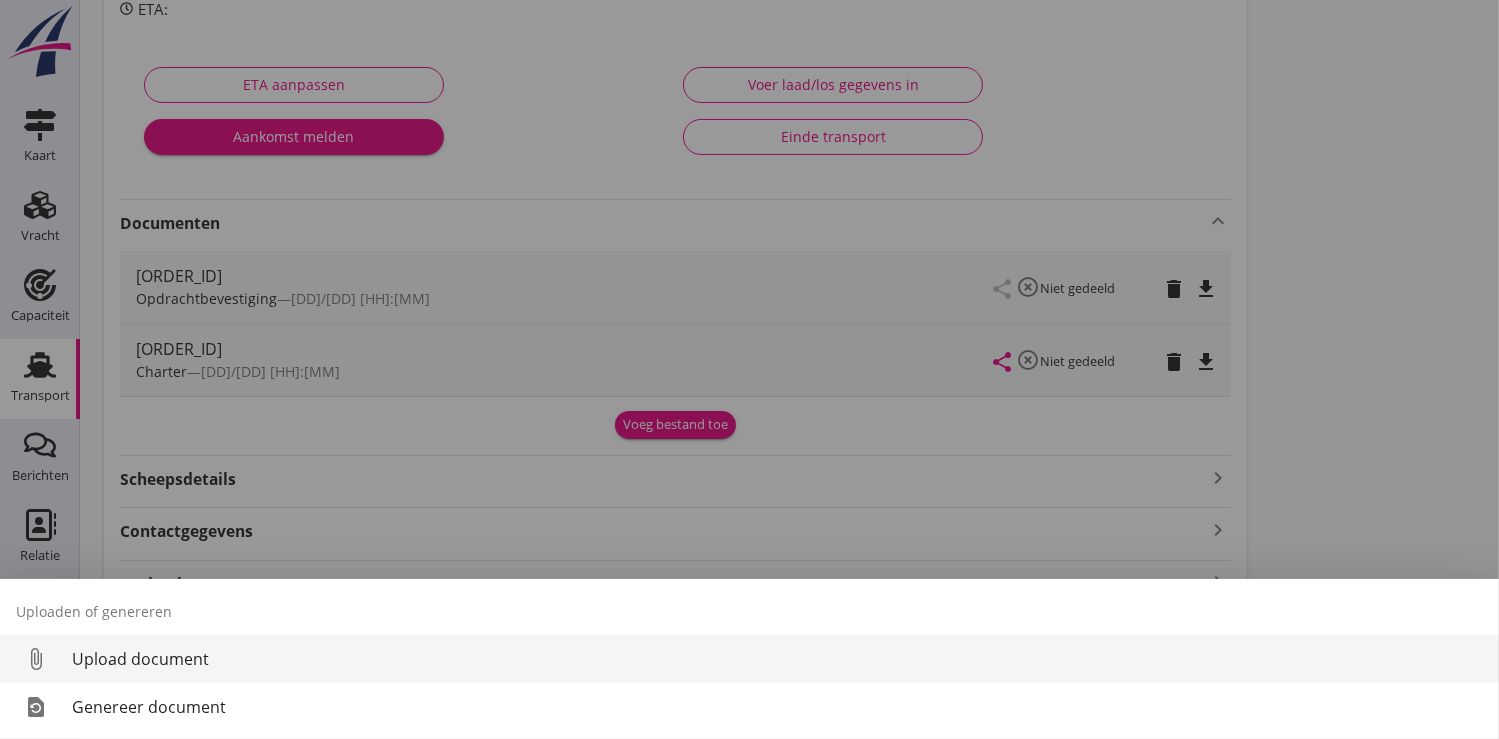 click on "Upload document" at bounding box center (777, 659) 